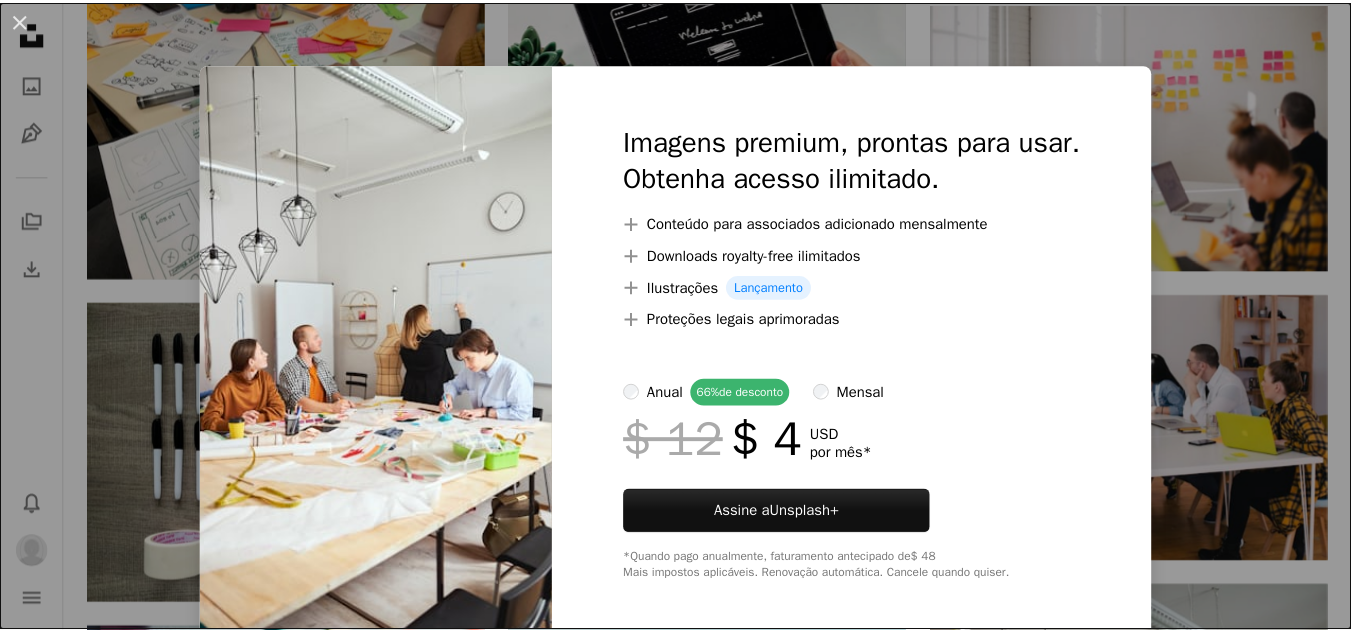 scroll, scrollTop: 1700, scrollLeft: 0, axis: vertical 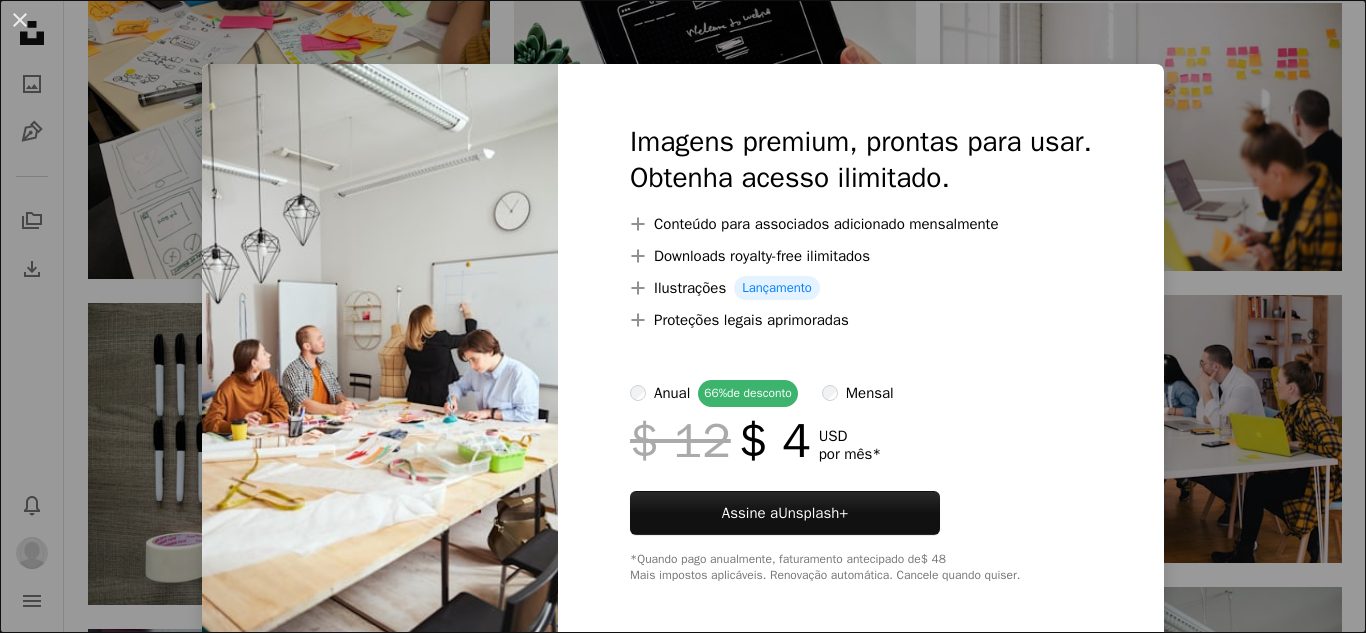 click on "Seu e-mail [EMAIL] não foi confirmado. Mude o e-mail ou Reenvie a confirmação" at bounding box center (683, 624) 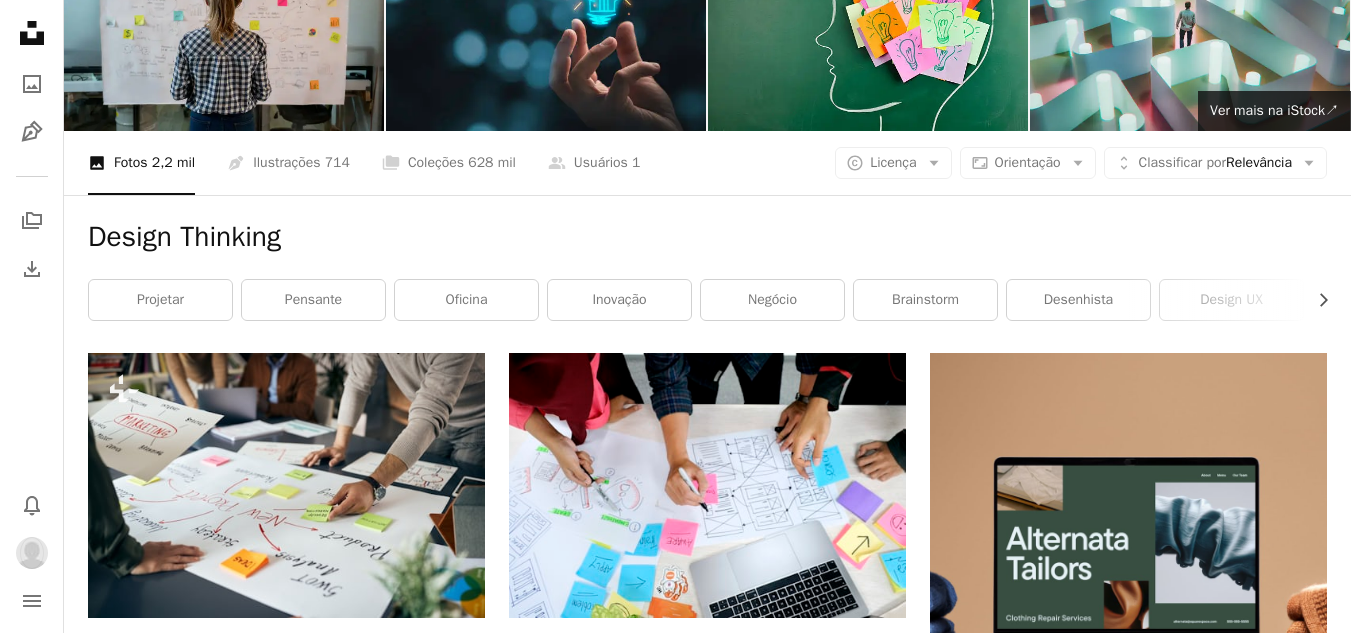 scroll, scrollTop: 0, scrollLeft: 0, axis: both 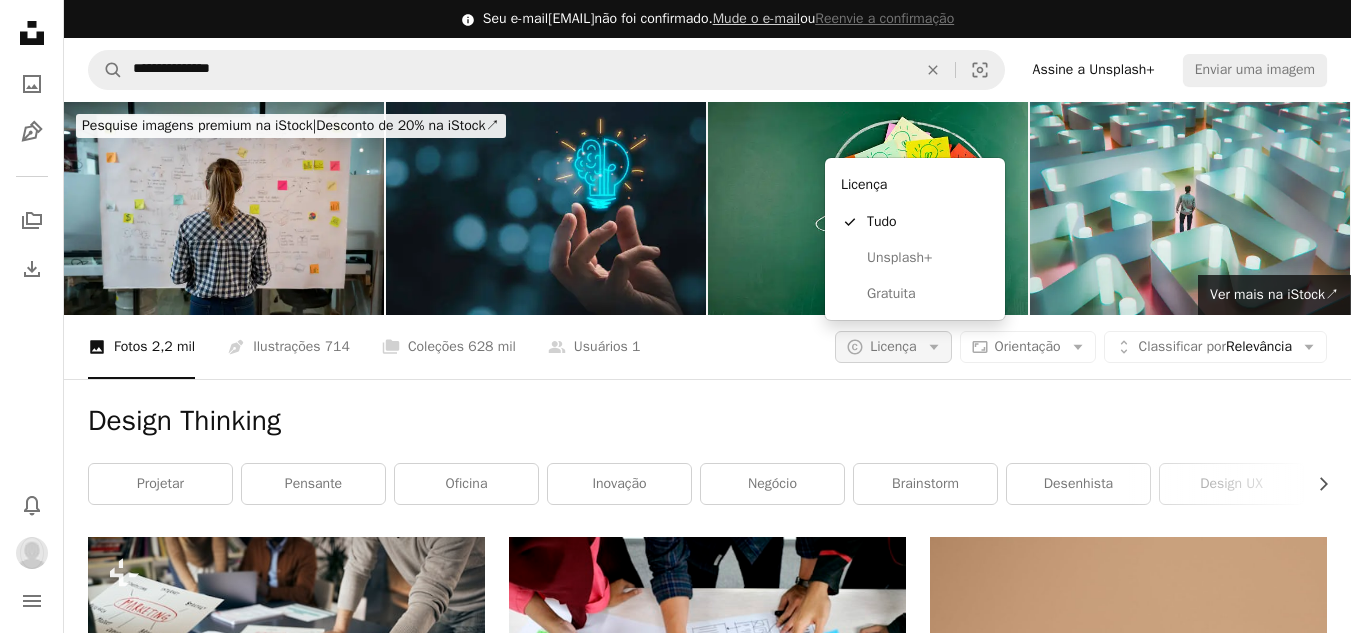 click on "A copyright icon © Licença Arrow down" at bounding box center (893, 347) 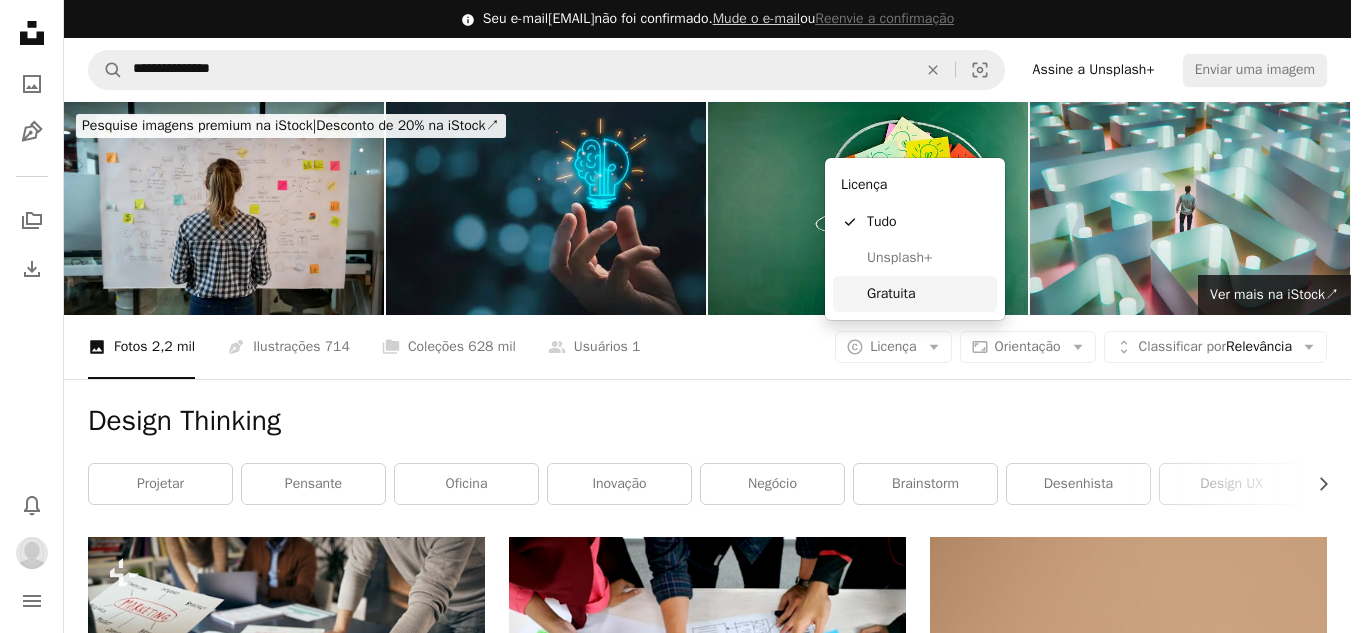 click on "Gratuita" at bounding box center (928, 294) 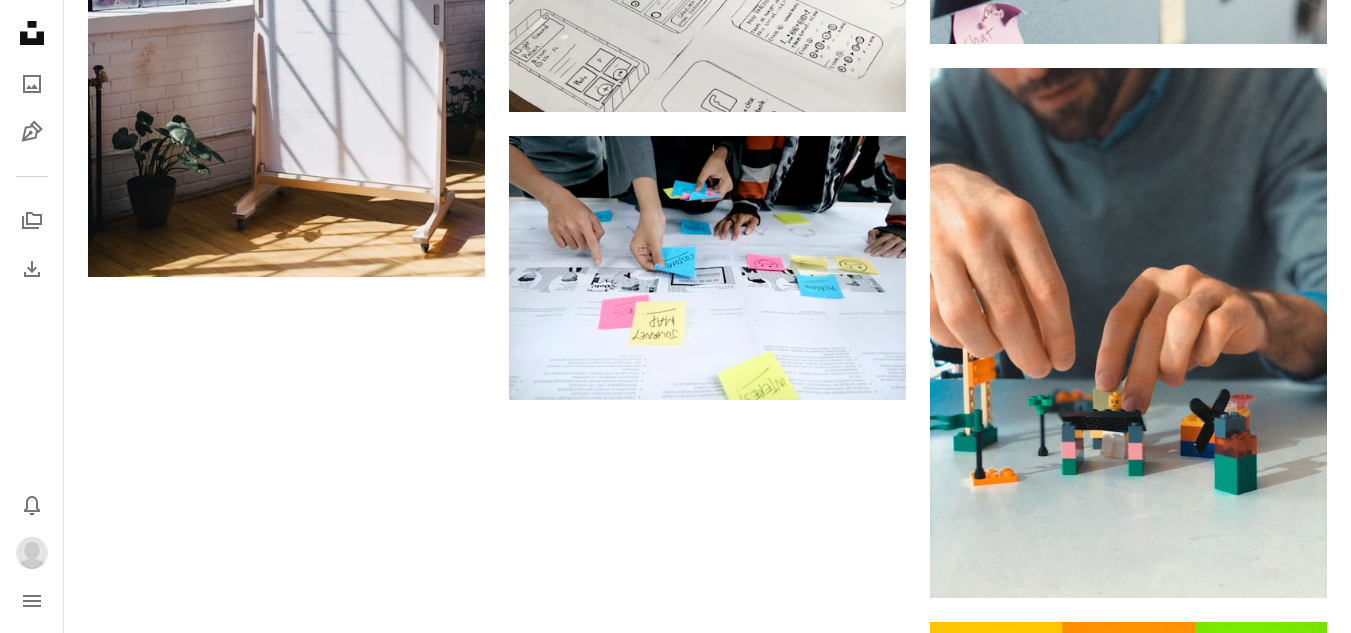 scroll, scrollTop: 2688, scrollLeft: 0, axis: vertical 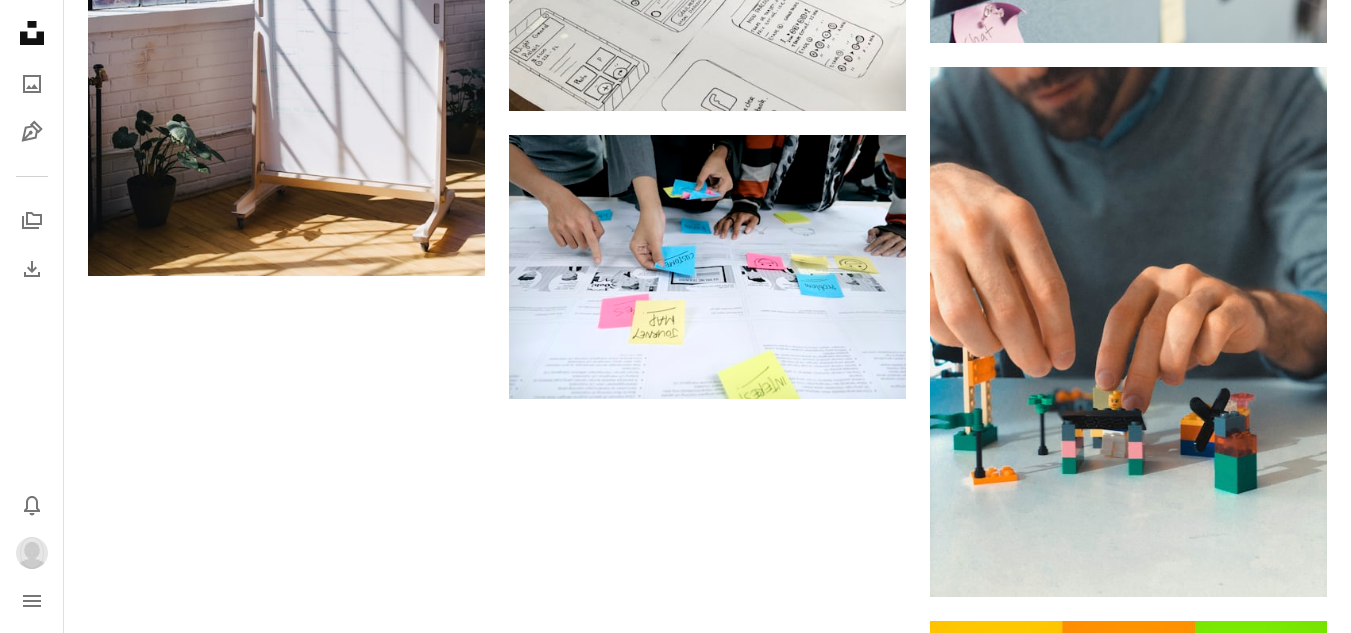 click on "Carregar mais" at bounding box center [707, 899] 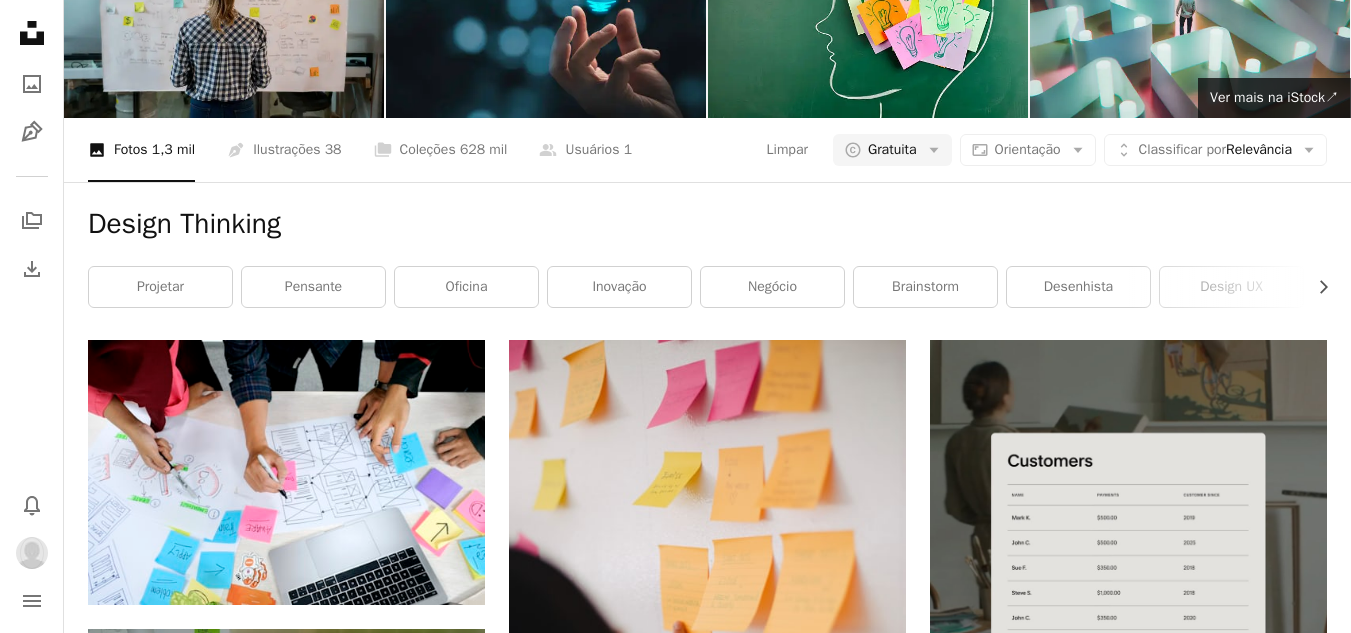 scroll, scrollTop: 0, scrollLeft: 0, axis: both 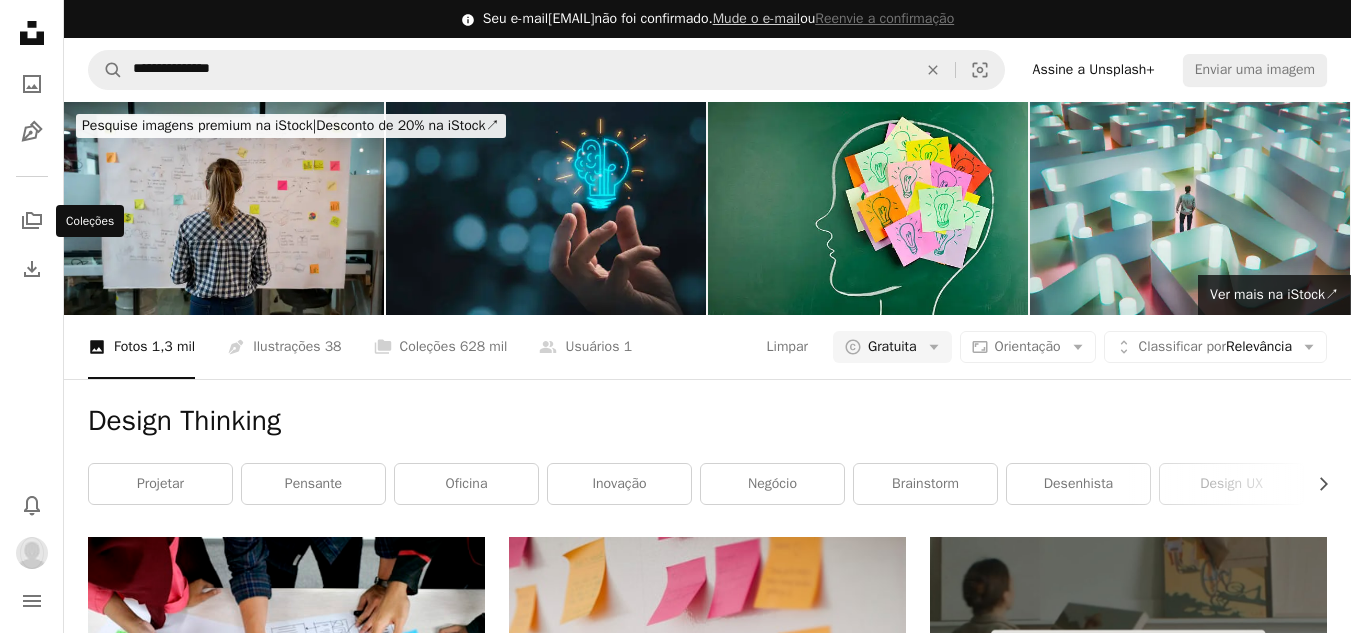click 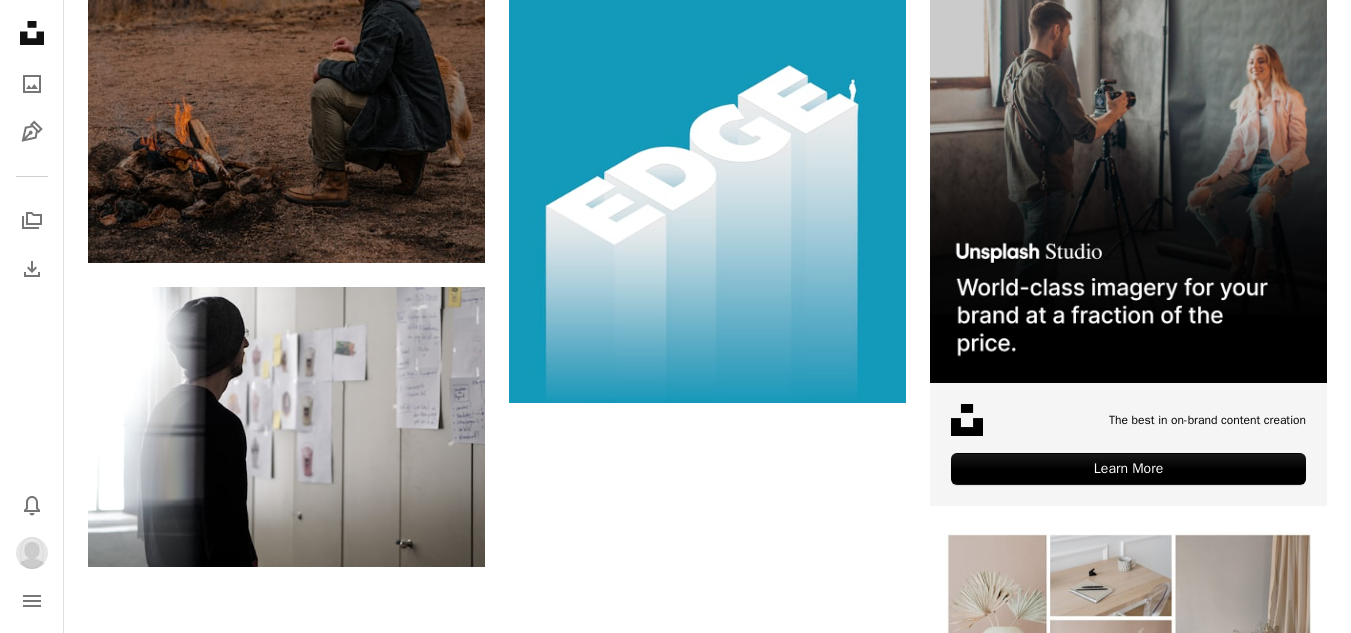 scroll, scrollTop: 7169, scrollLeft: 0, axis: vertical 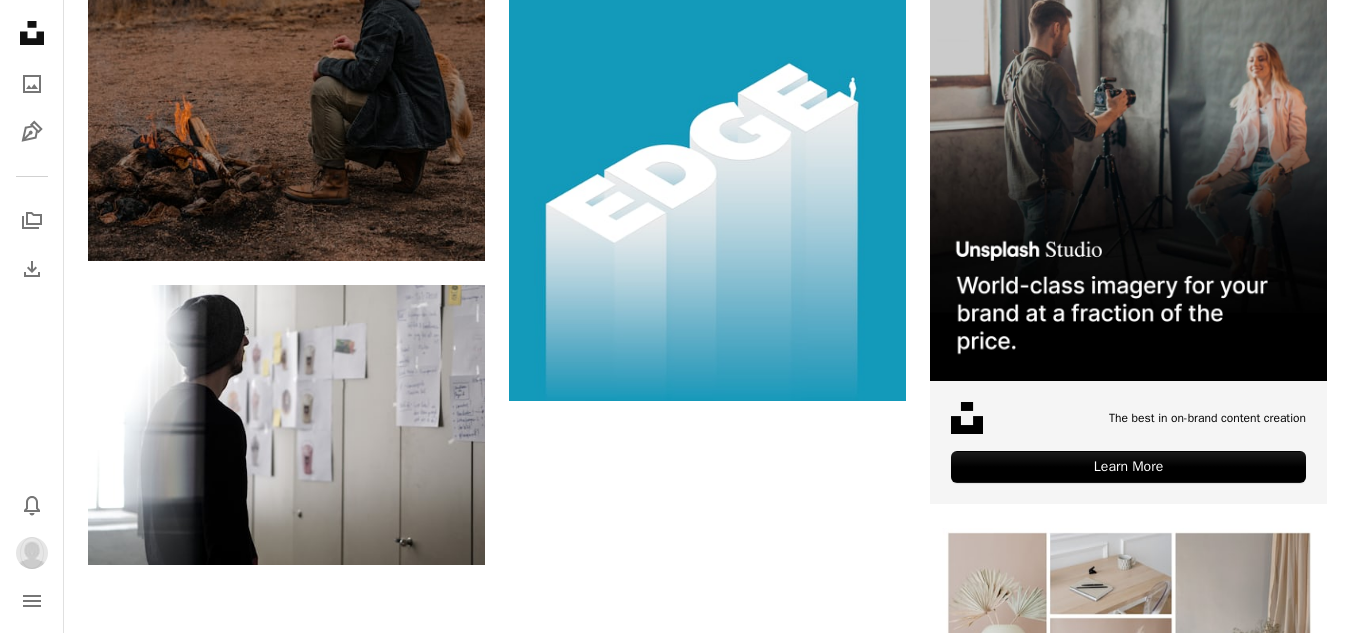 click on "Carregar mais" at bounding box center [707, 1483] 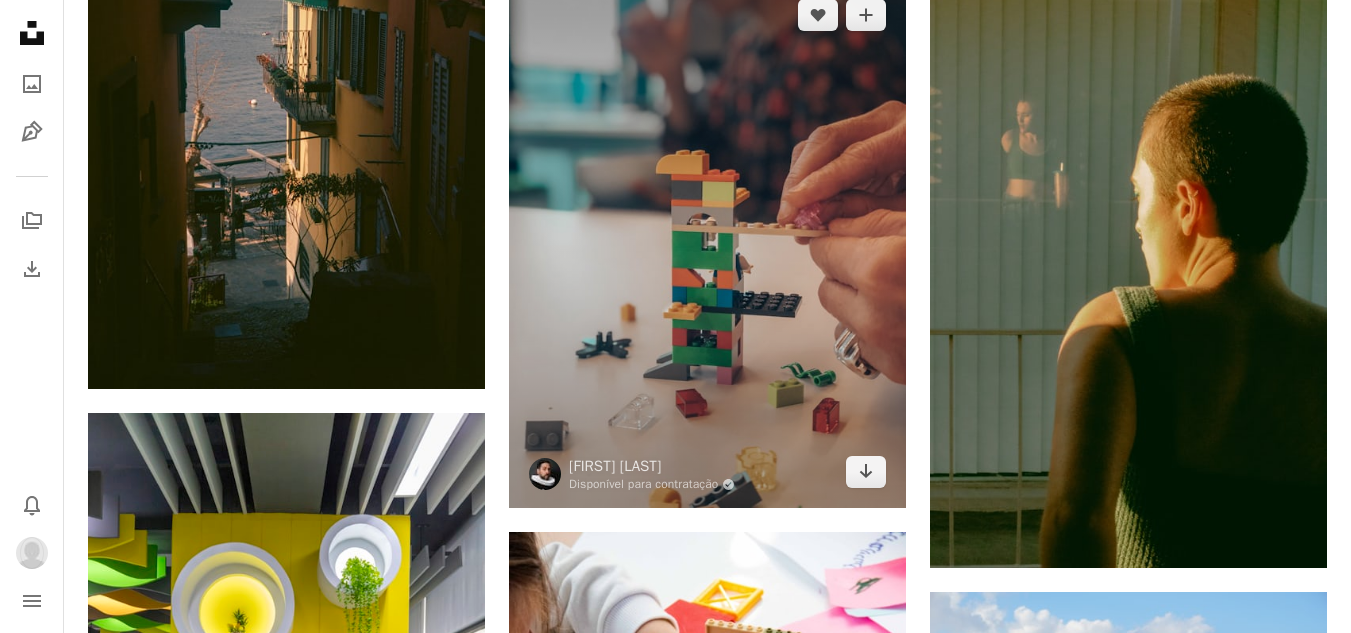 scroll, scrollTop: 17069, scrollLeft: 0, axis: vertical 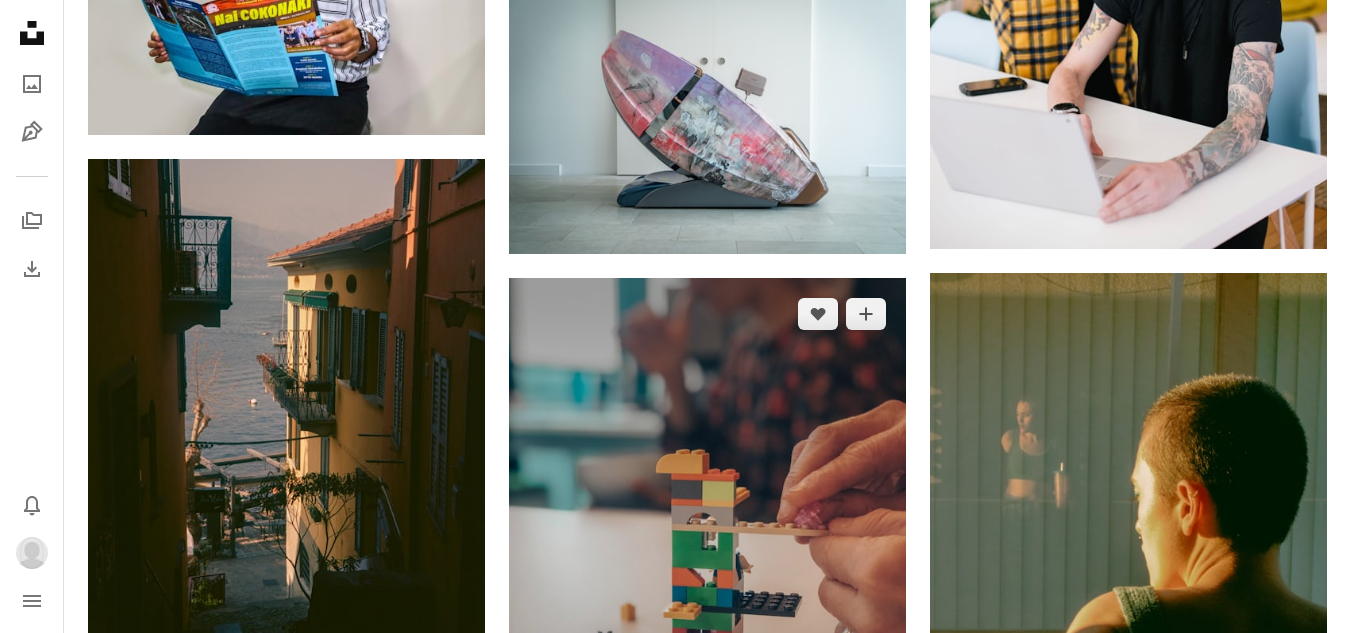click on "Arrow pointing down" at bounding box center [866, 772] 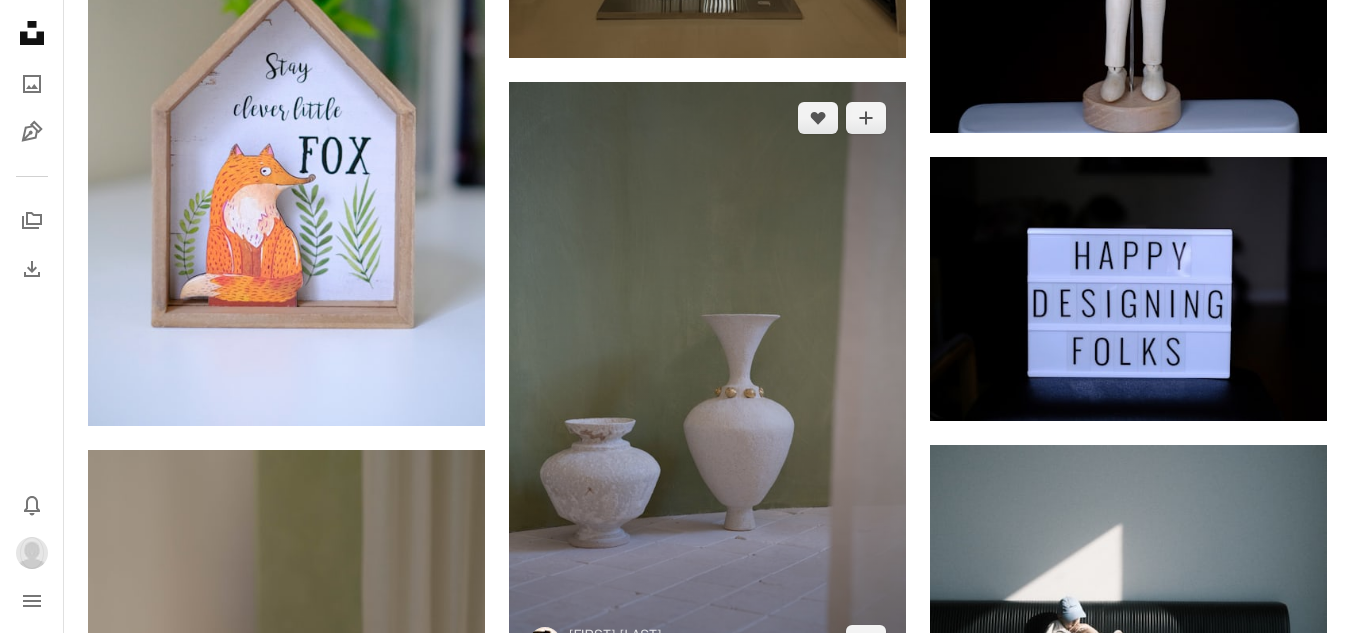 scroll, scrollTop: 22969, scrollLeft: 0, axis: vertical 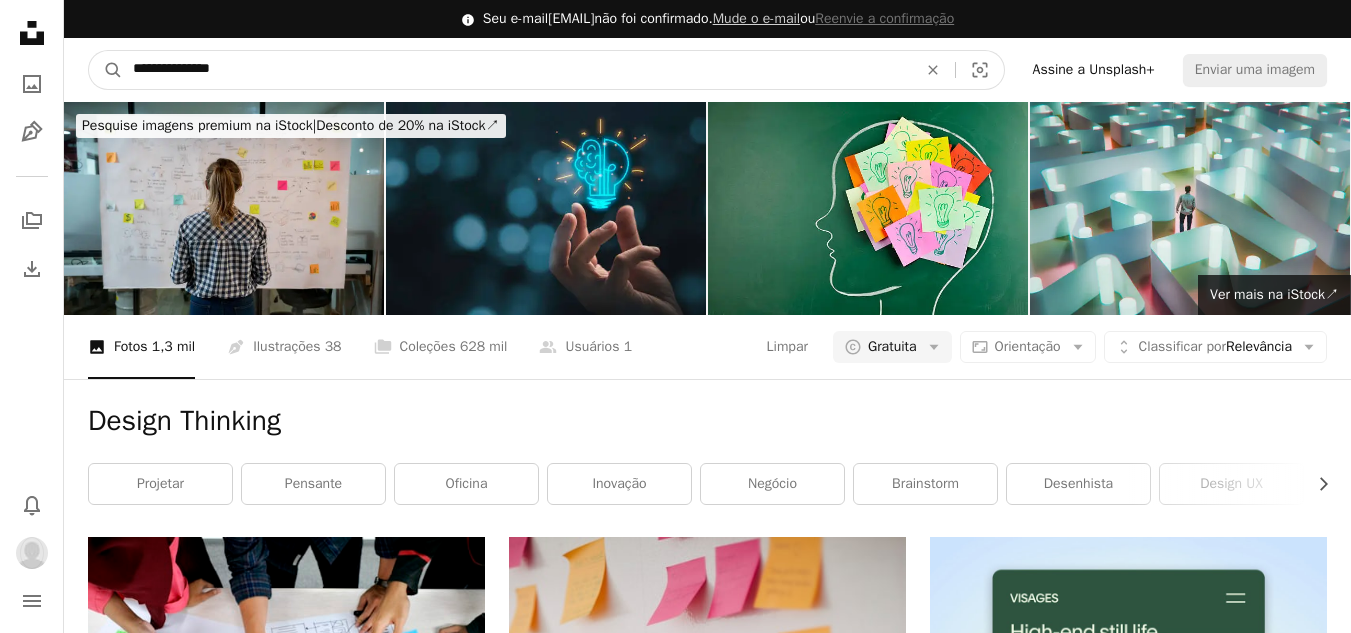click on "**********" at bounding box center (517, 70) 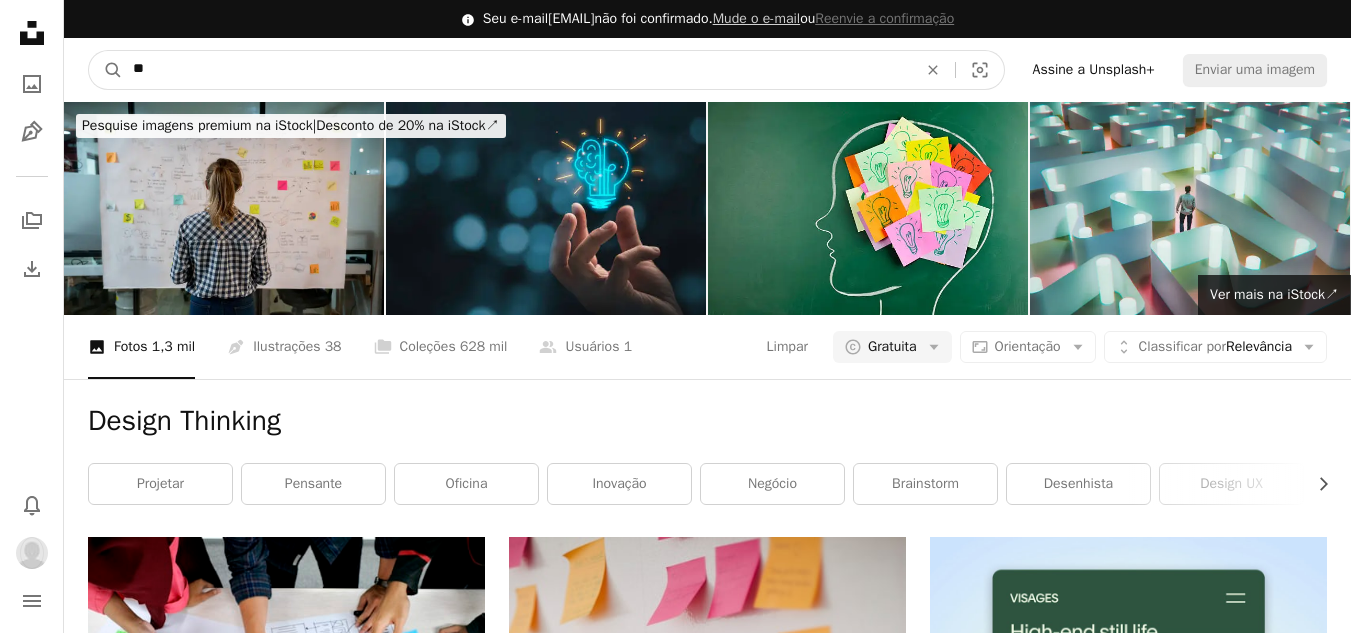 type on "*" 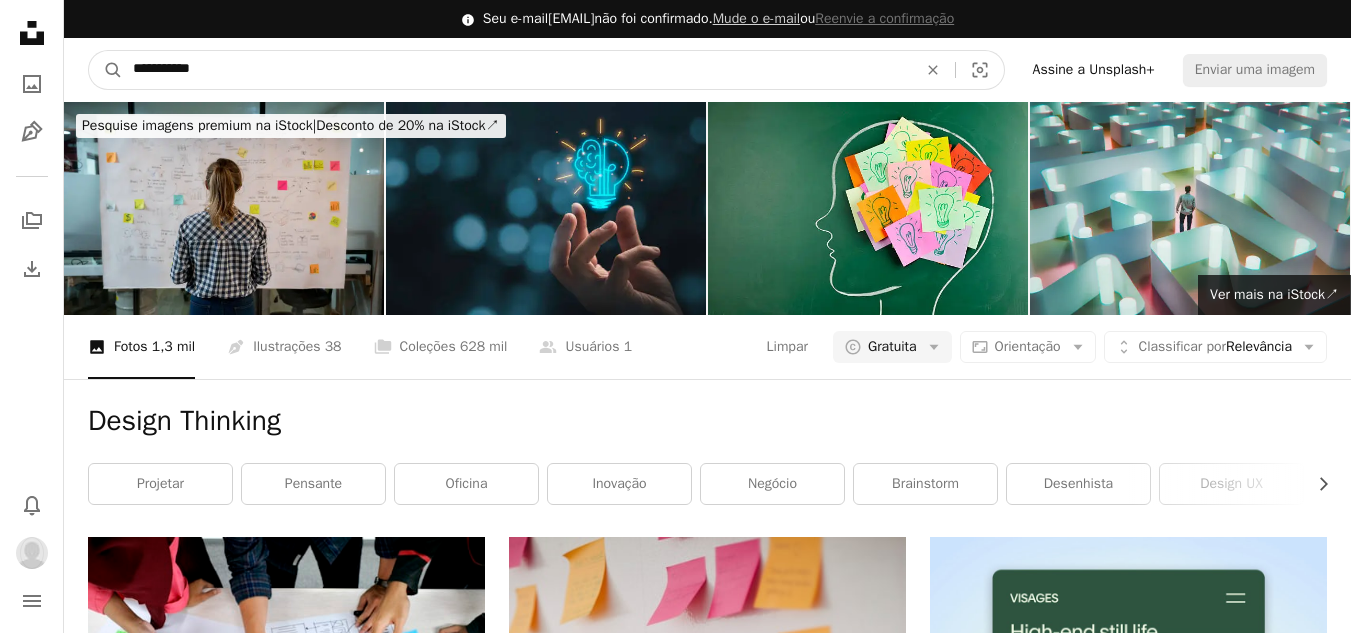 type on "**********" 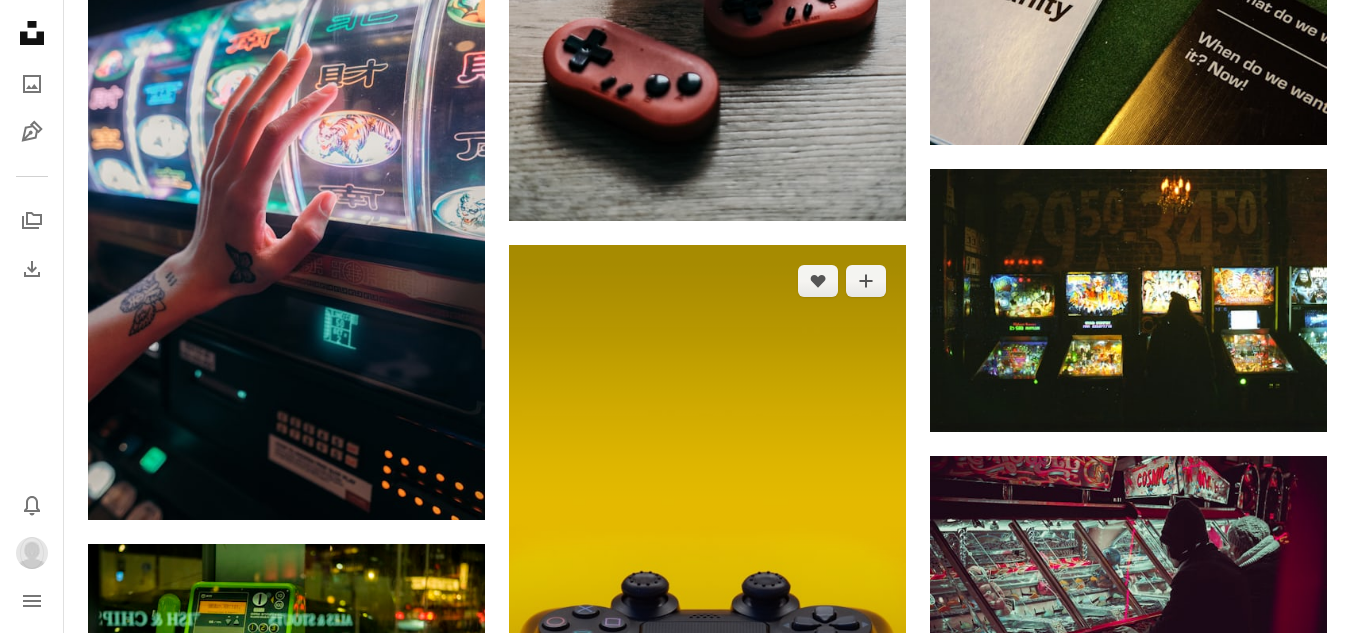 scroll, scrollTop: 2100, scrollLeft: 0, axis: vertical 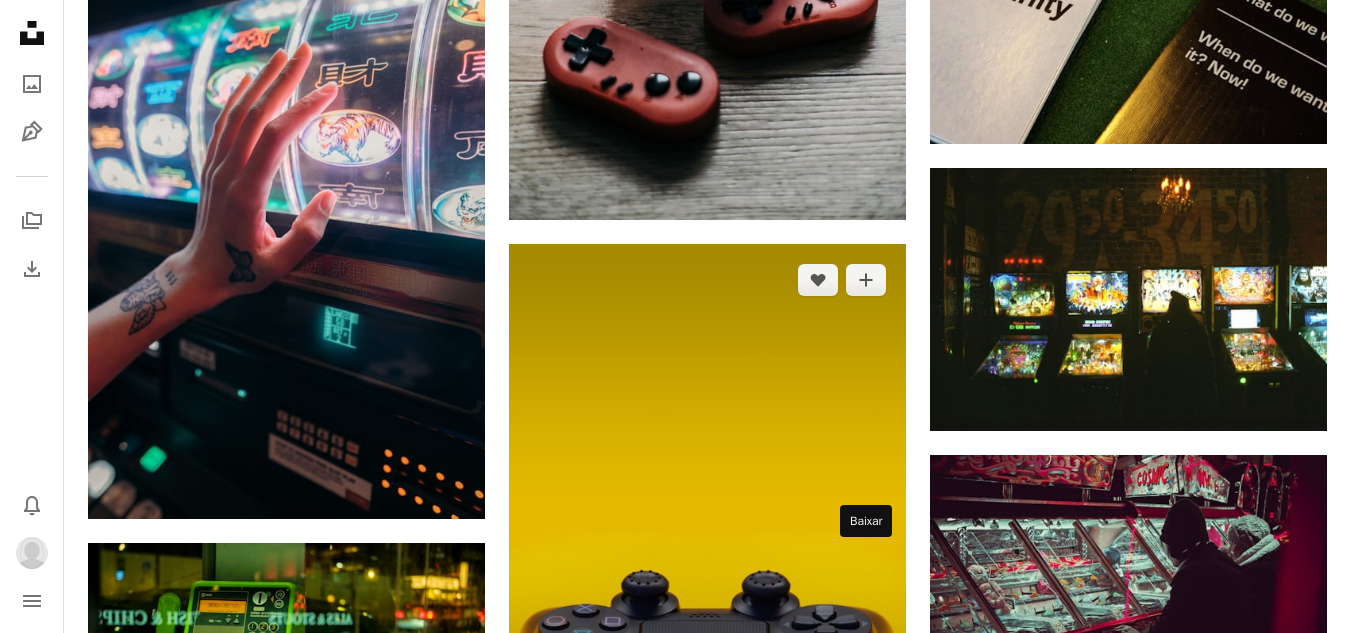 click on "Arrow pointing down" 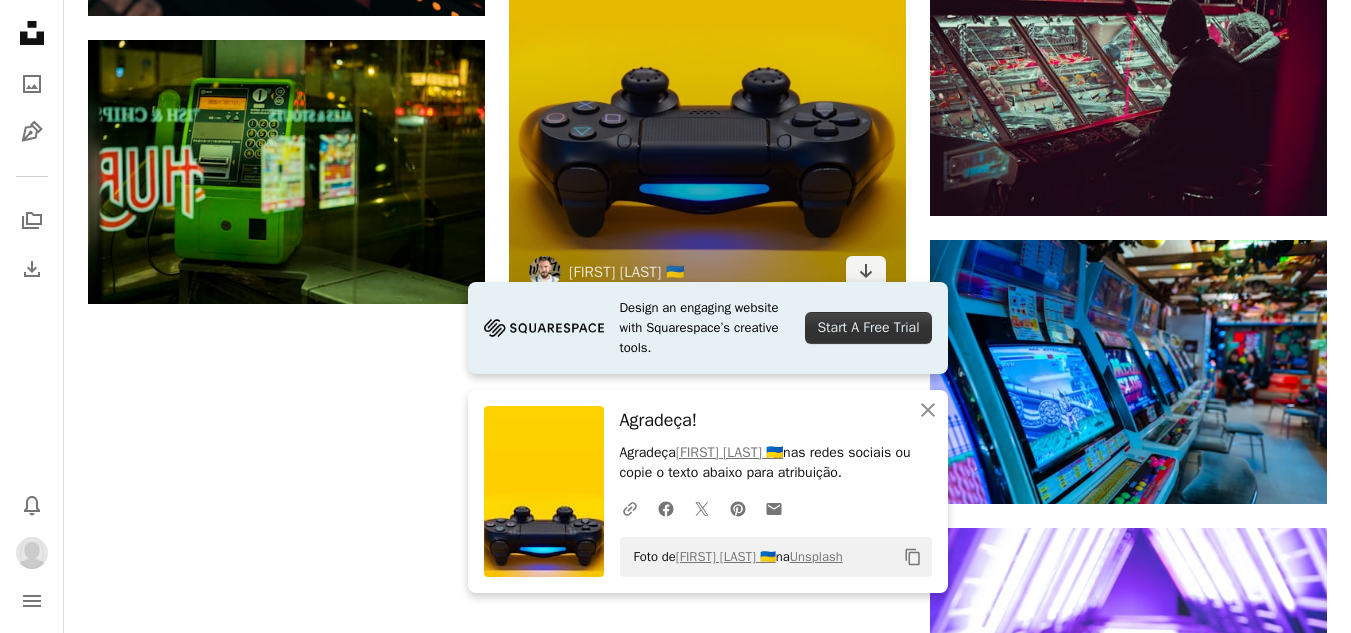 scroll, scrollTop: 2700, scrollLeft: 0, axis: vertical 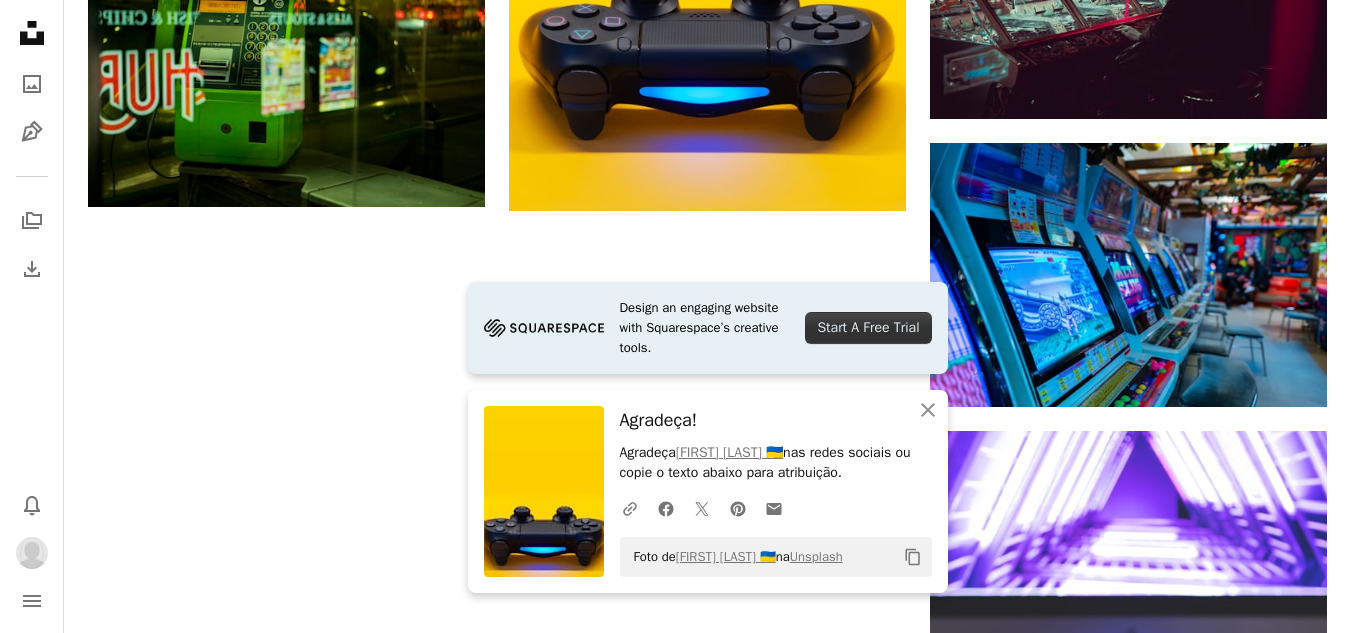 click on "Carregar mais" at bounding box center (707, 1039) 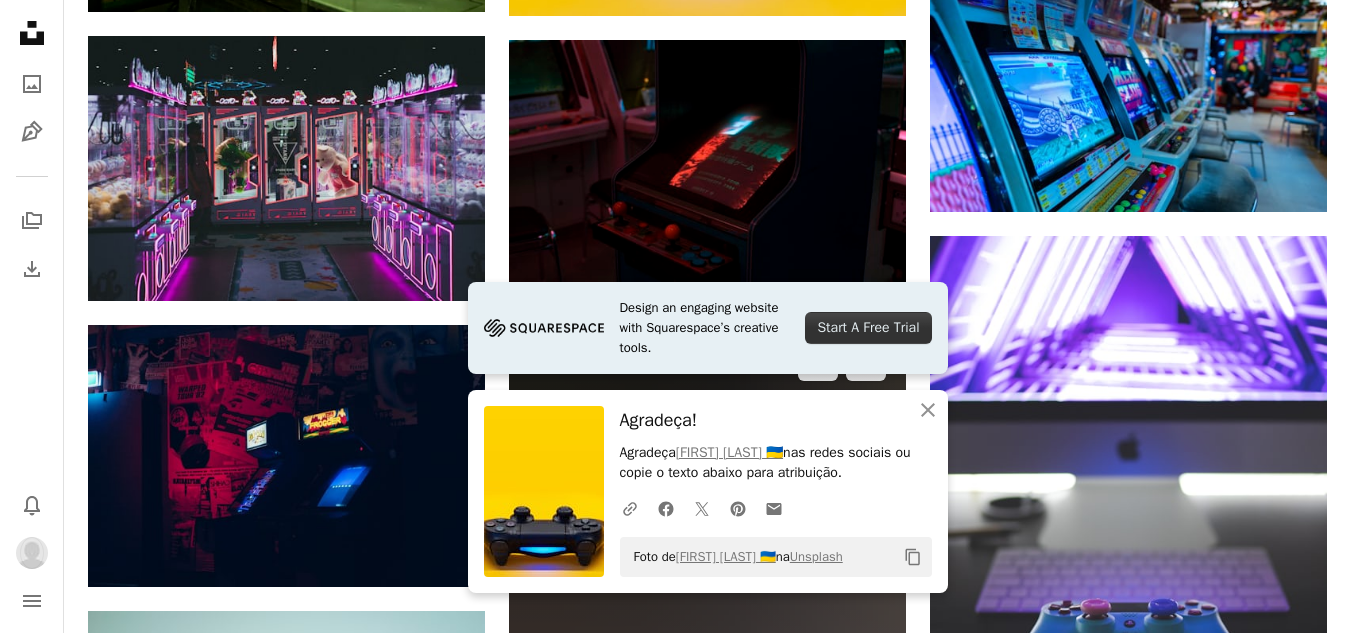 scroll, scrollTop: 2900, scrollLeft: 0, axis: vertical 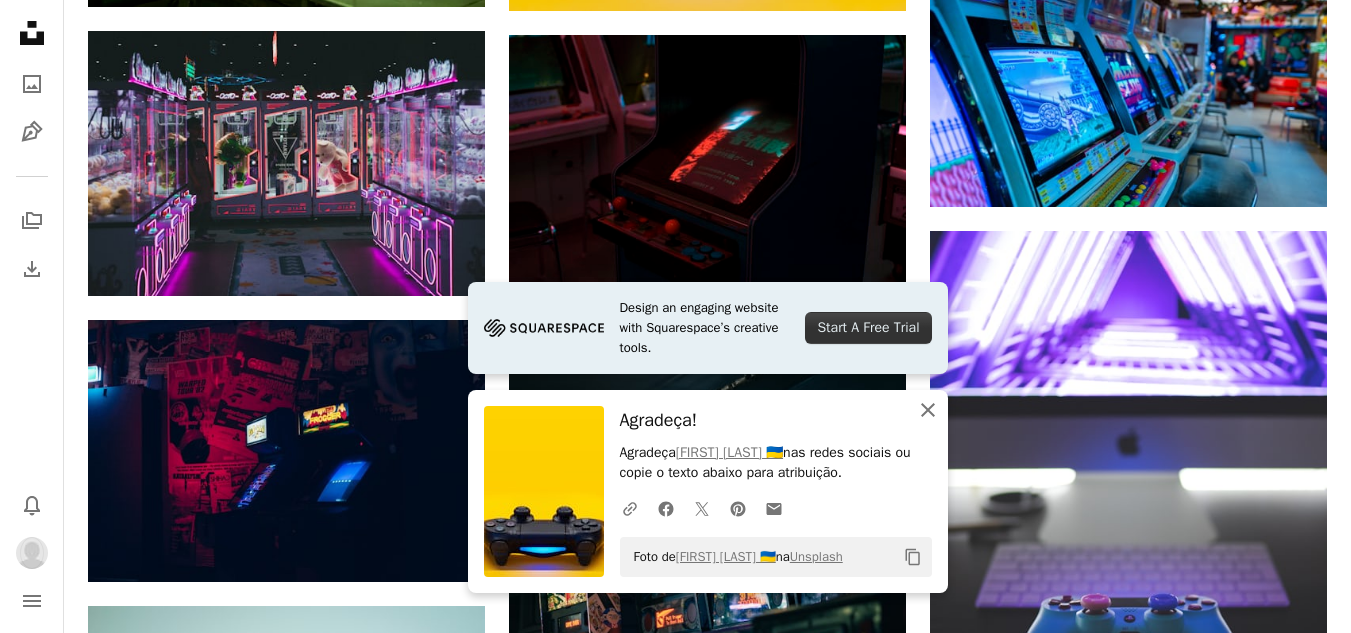 drag, startPoint x: 921, startPoint y: 415, endPoint x: 912, endPoint y: 394, distance: 22.847319 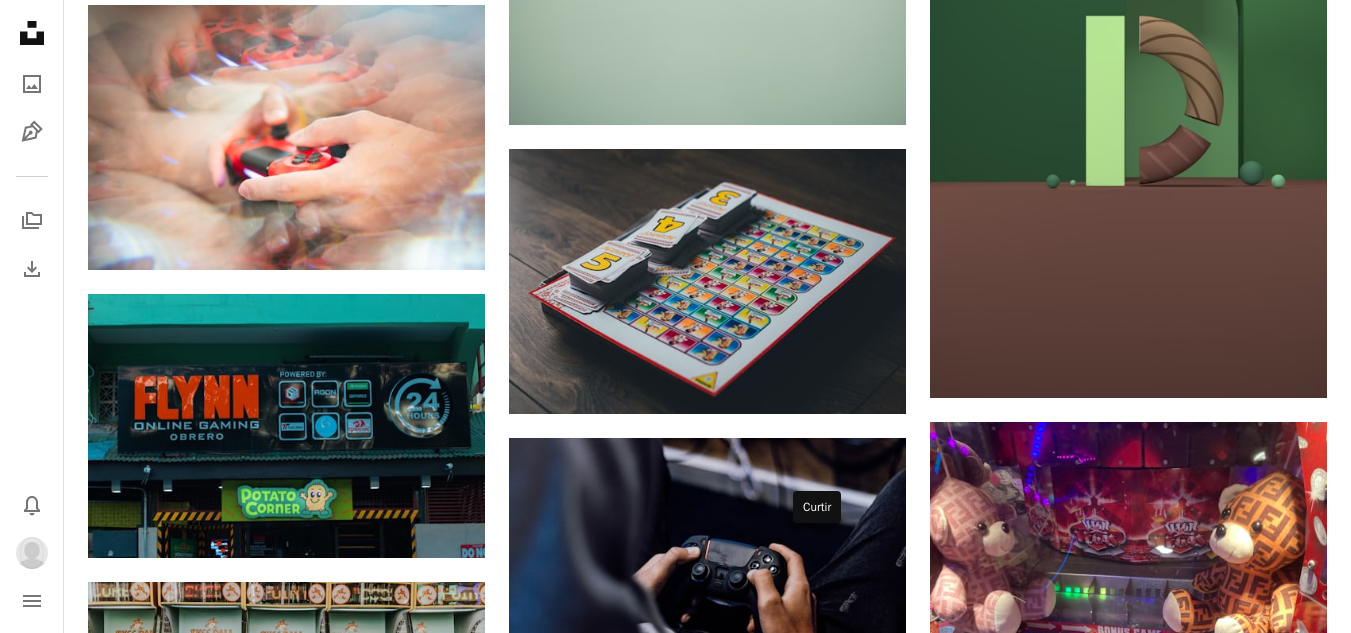 scroll, scrollTop: 24400, scrollLeft: 0, axis: vertical 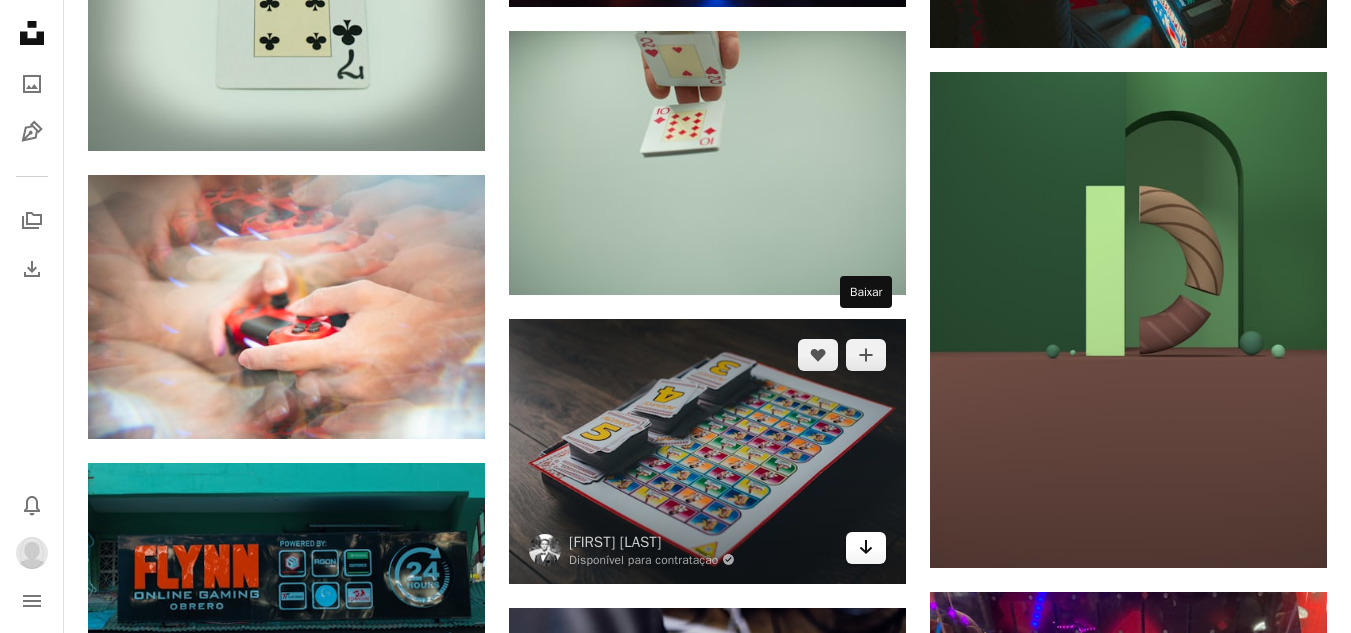 click on "Arrow pointing down" 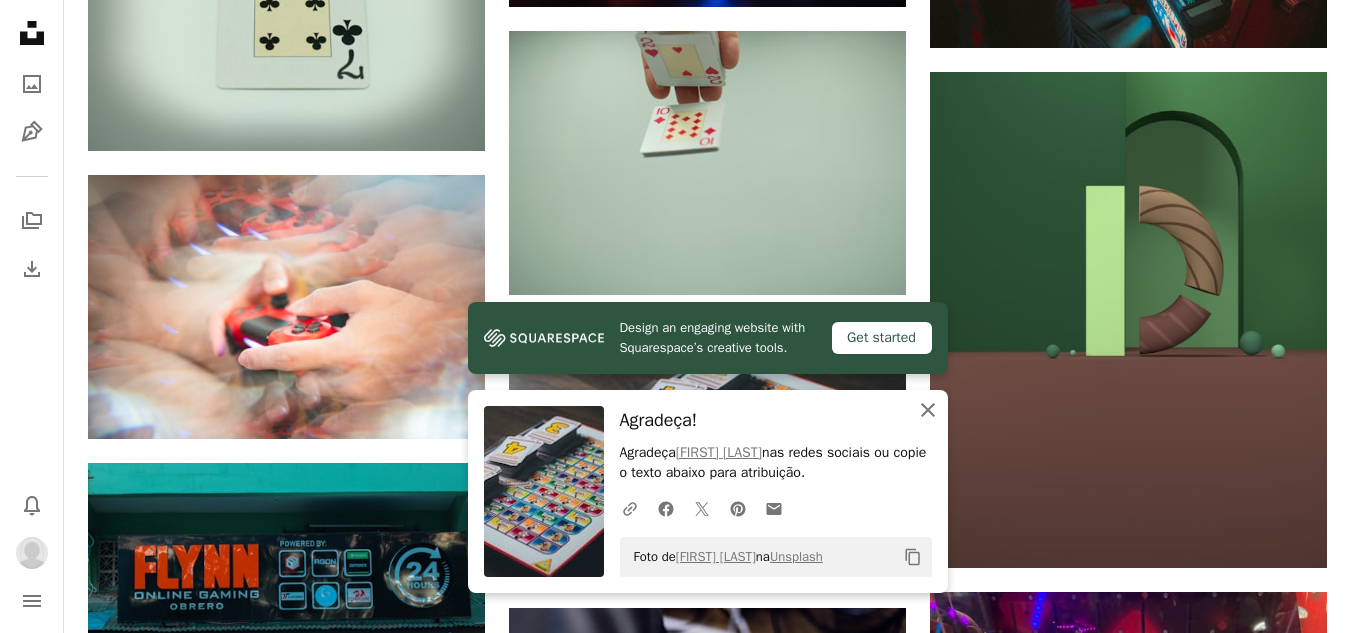 click on "An X shape" 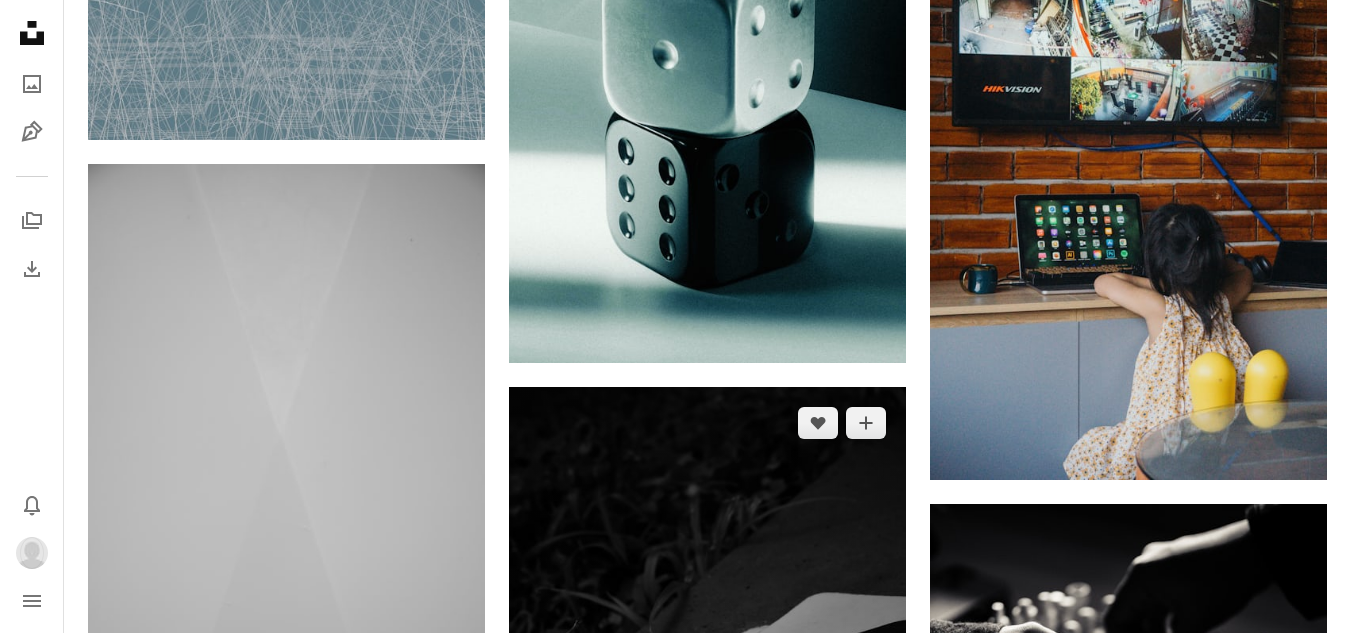 scroll, scrollTop: 28200, scrollLeft: 0, axis: vertical 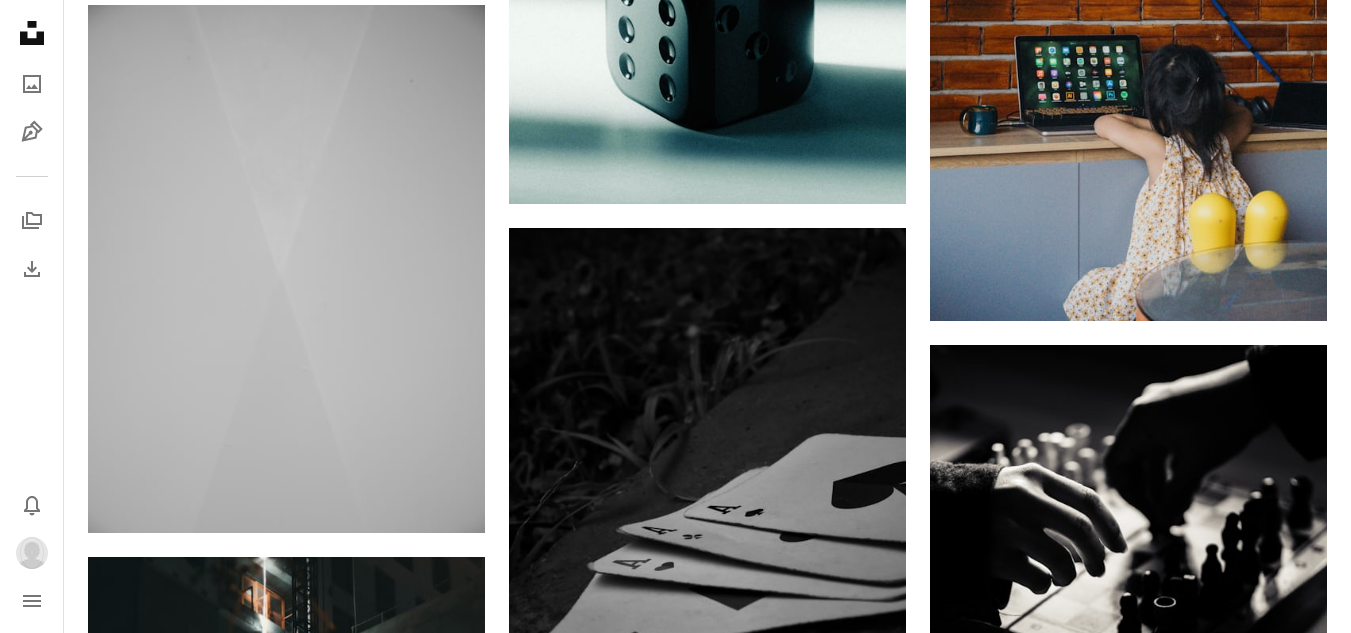click on "[FIRST] [LAST] 🇺🇦 Disponível para contratação A checkmark inside of a circle Arrow pointing down A heart A plus sign [FIRST] [LAST] Disponível para contratação A checkmark inside of a circle Arrow pointing down A heart A plus sign [FIRST] Arrow pointing down A heart A plus sign [FIRST] [LAST] Disponível para contratação A checkmark inside of a circle Arrow pointing down A heart A plus sign [FIRST] Disponível para contratação A checkmark inside of a circle Arrow pointing down A heart A plus sign [FIRST] [LAST] Disponível para contratação A checkmark inside of a circle Arrow pointing down A heart A plus sign [FIRST] Arrow pointing down A heart A plus sign [FIRST] Arrow pointing down –– ––– –––  –– ––– –  ––– –––  ––––  –   – –– –––  – – ––– –– –– –––– –– Get Started A heart [FIRST]" at bounding box center [707, -10725] 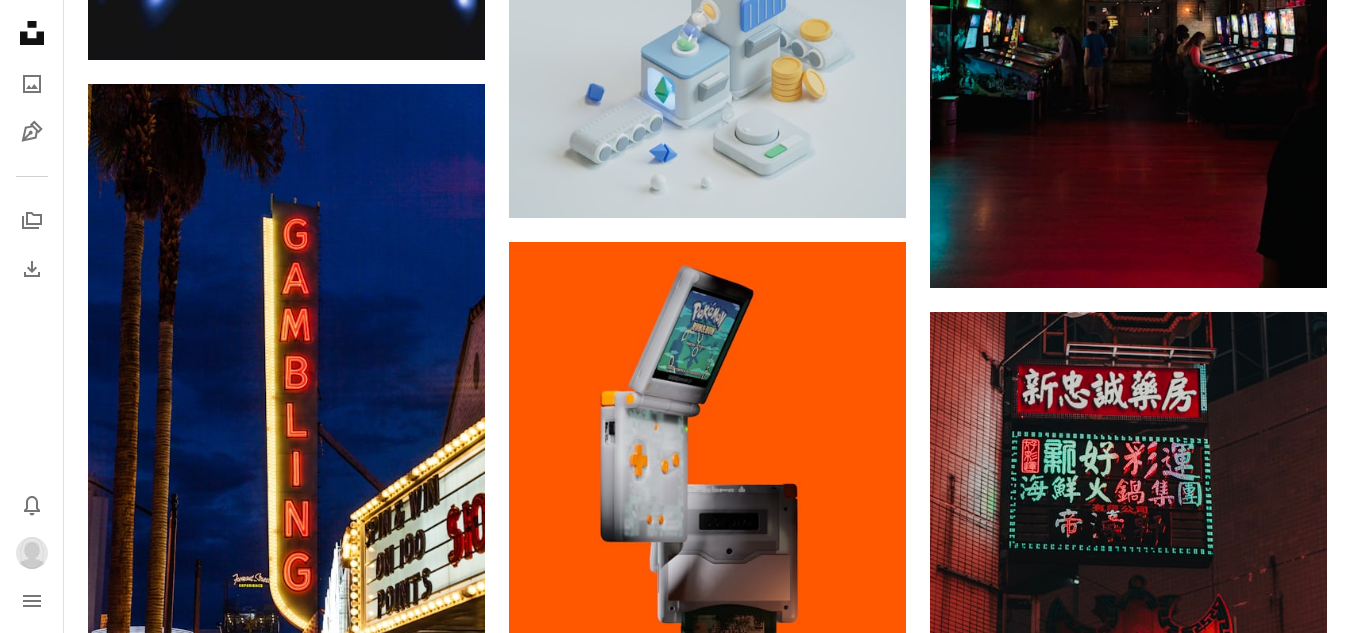 scroll, scrollTop: 31900, scrollLeft: 0, axis: vertical 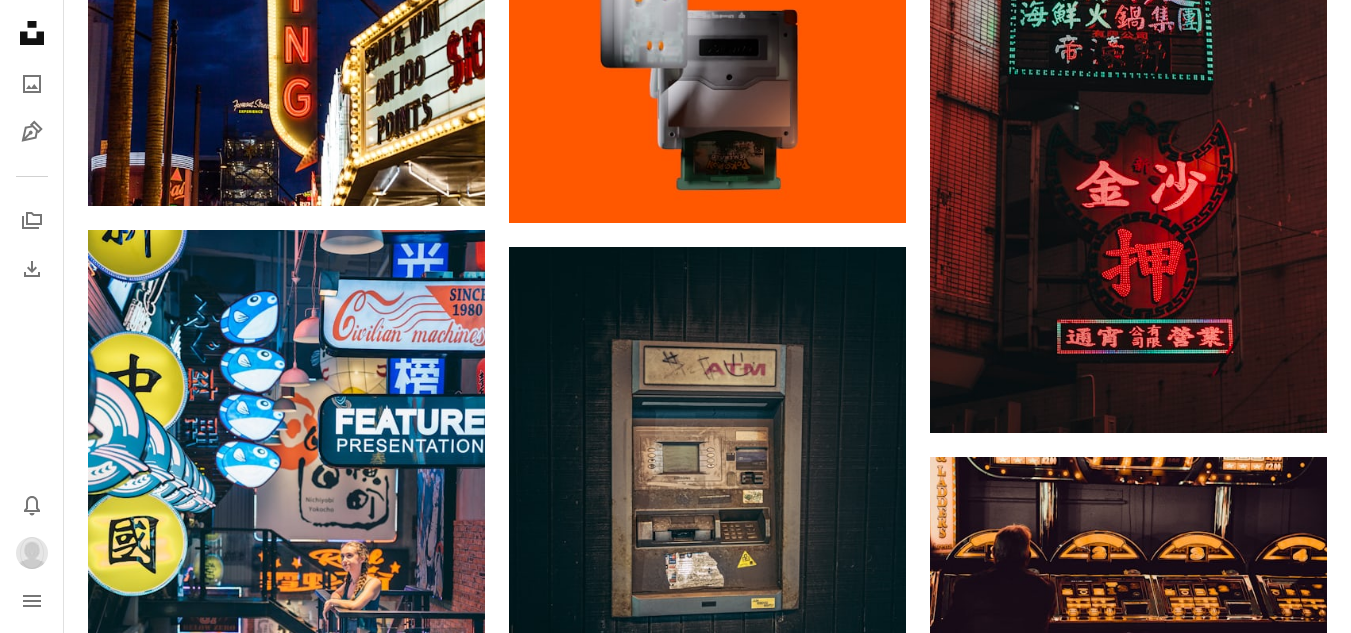 drag, startPoint x: 445, startPoint y: 310, endPoint x: 429, endPoint y: 307, distance: 16.27882 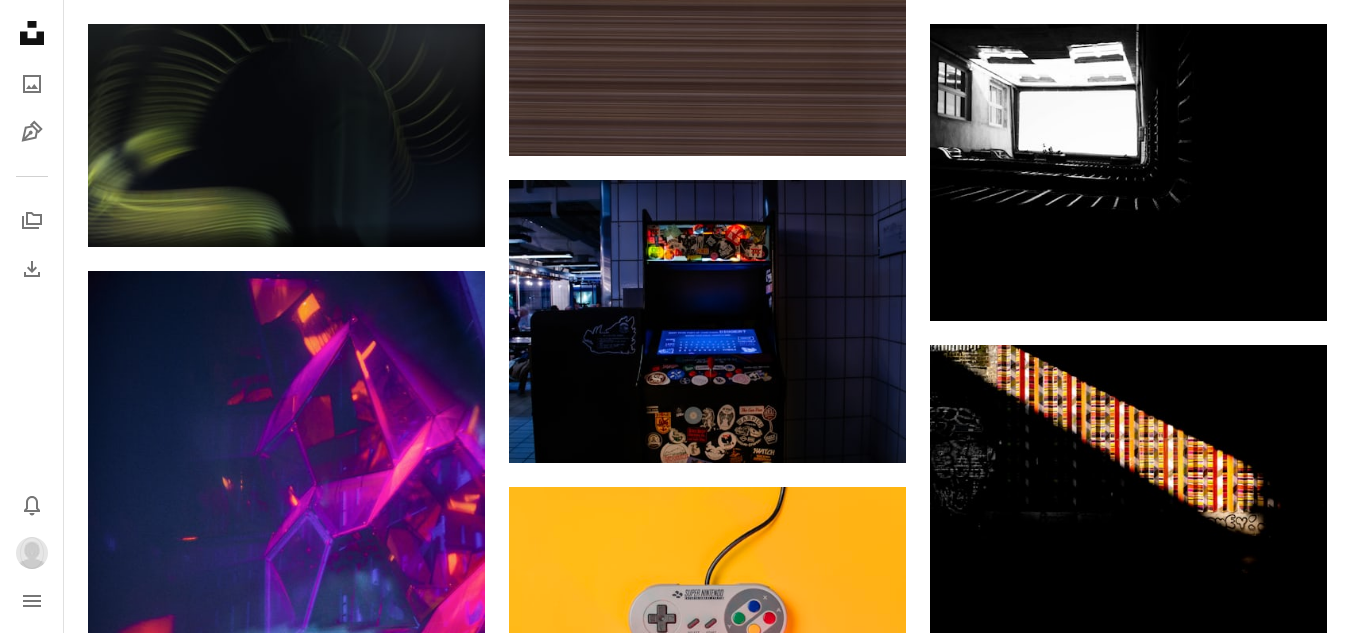 scroll, scrollTop: 48500, scrollLeft: 0, axis: vertical 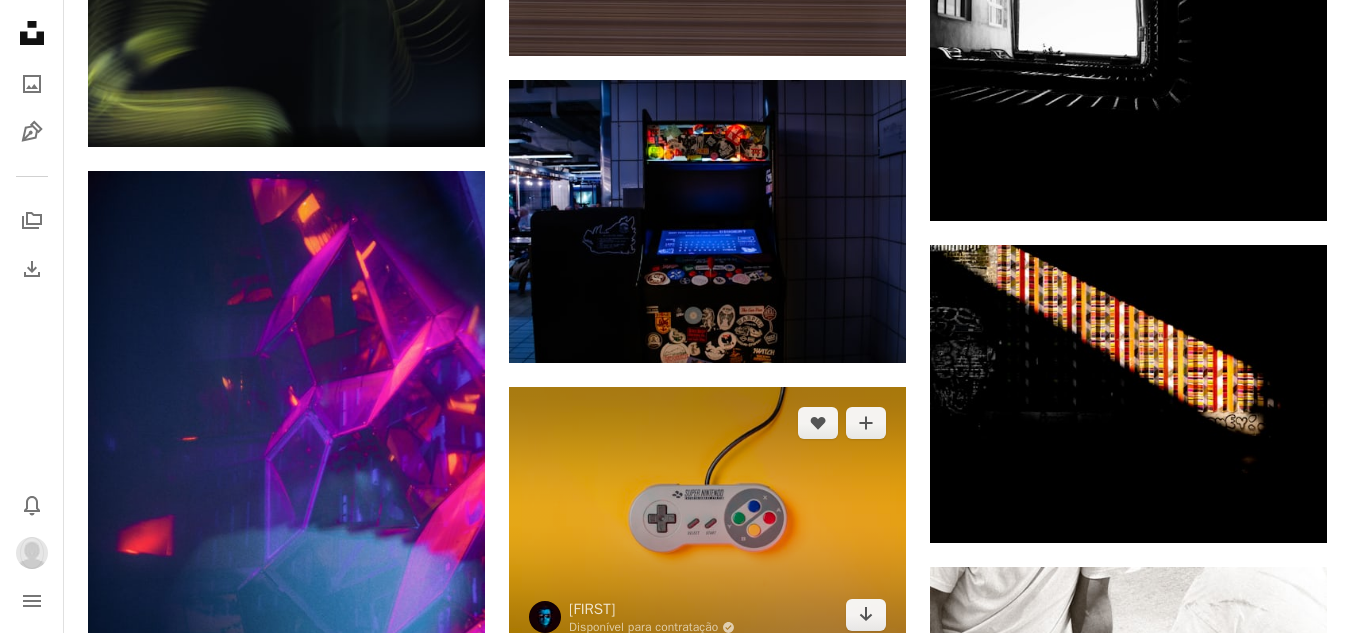 click at bounding box center (707, 519) 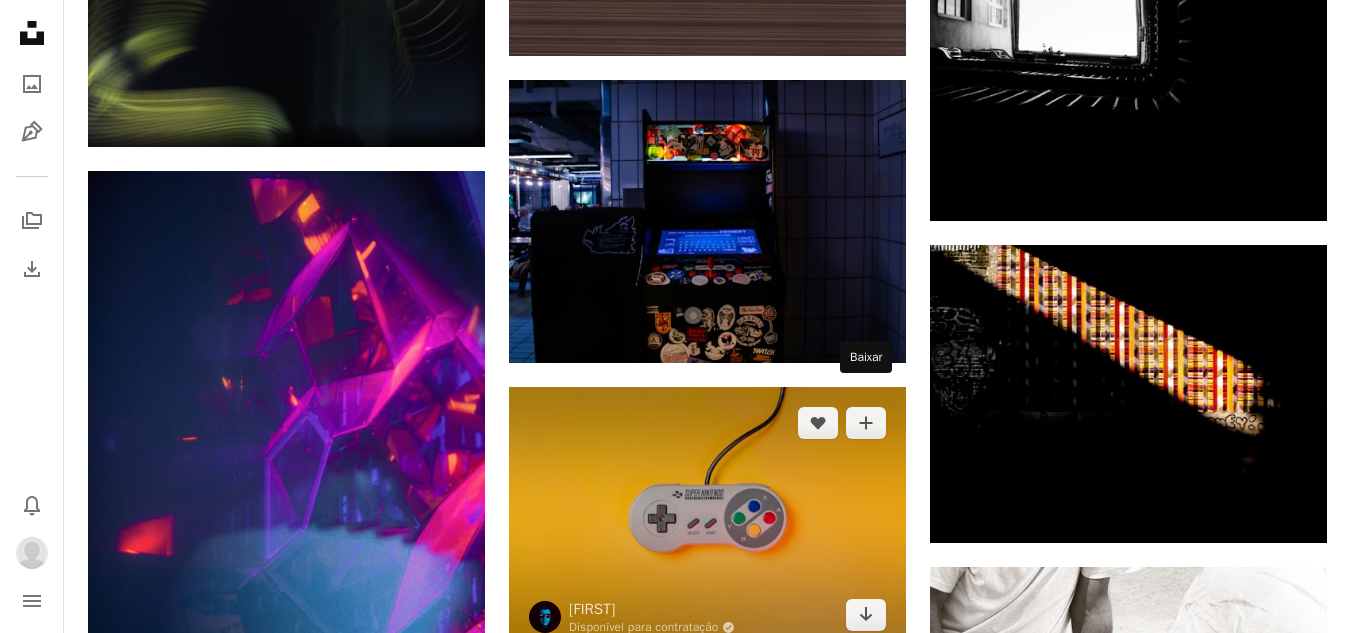 click 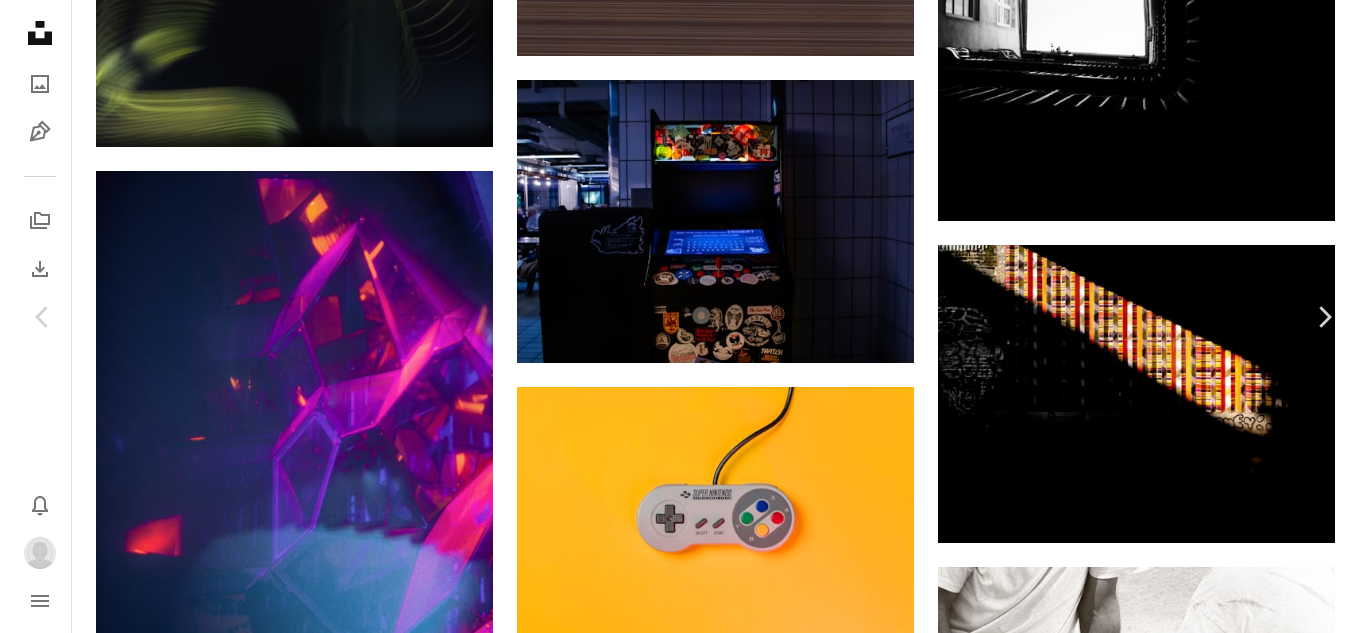 scroll, scrollTop: 48900, scrollLeft: 0, axis: vertical 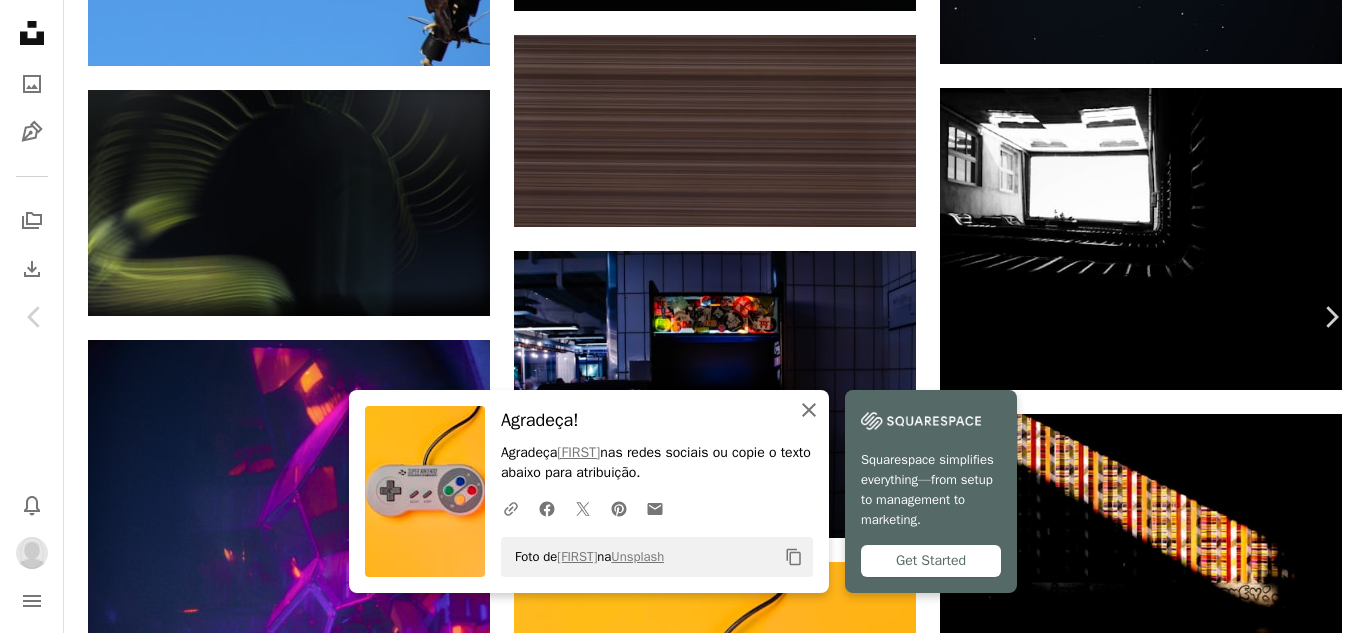 drag, startPoint x: 892, startPoint y: 409, endPoint x: 851, endPoint y: 359, distance: 64.66065 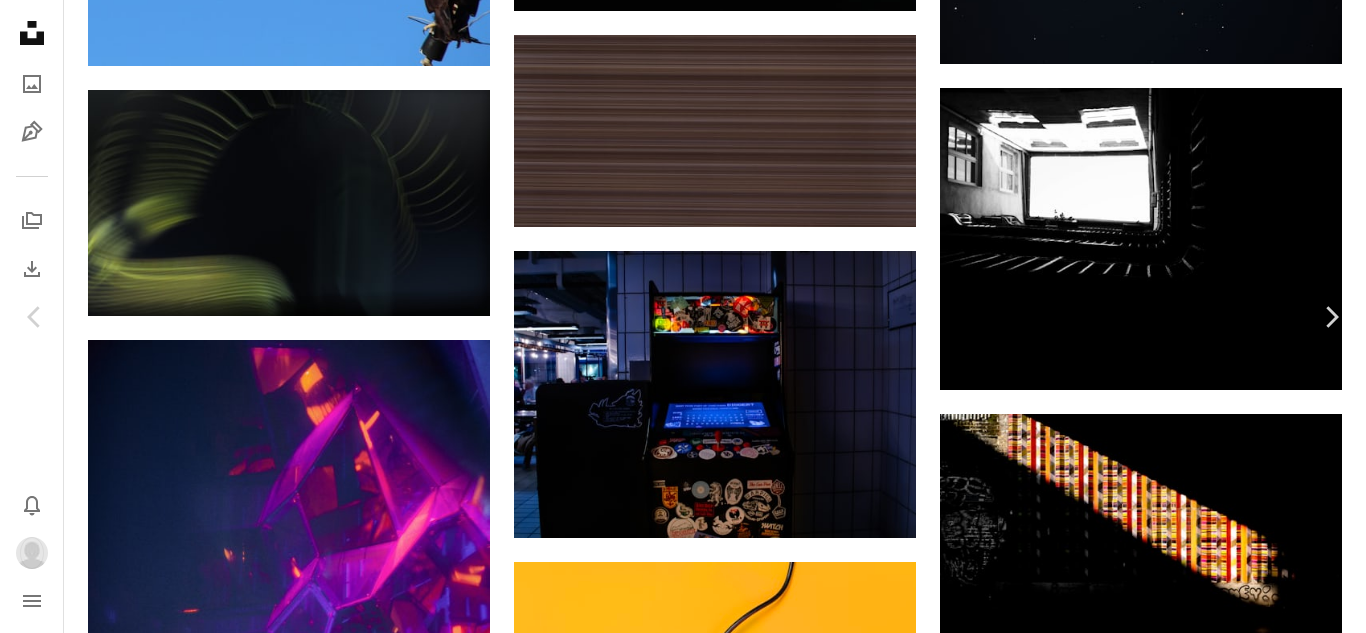scroll, scrollTop: 5801, scrollLeft: 0, axis: vertical 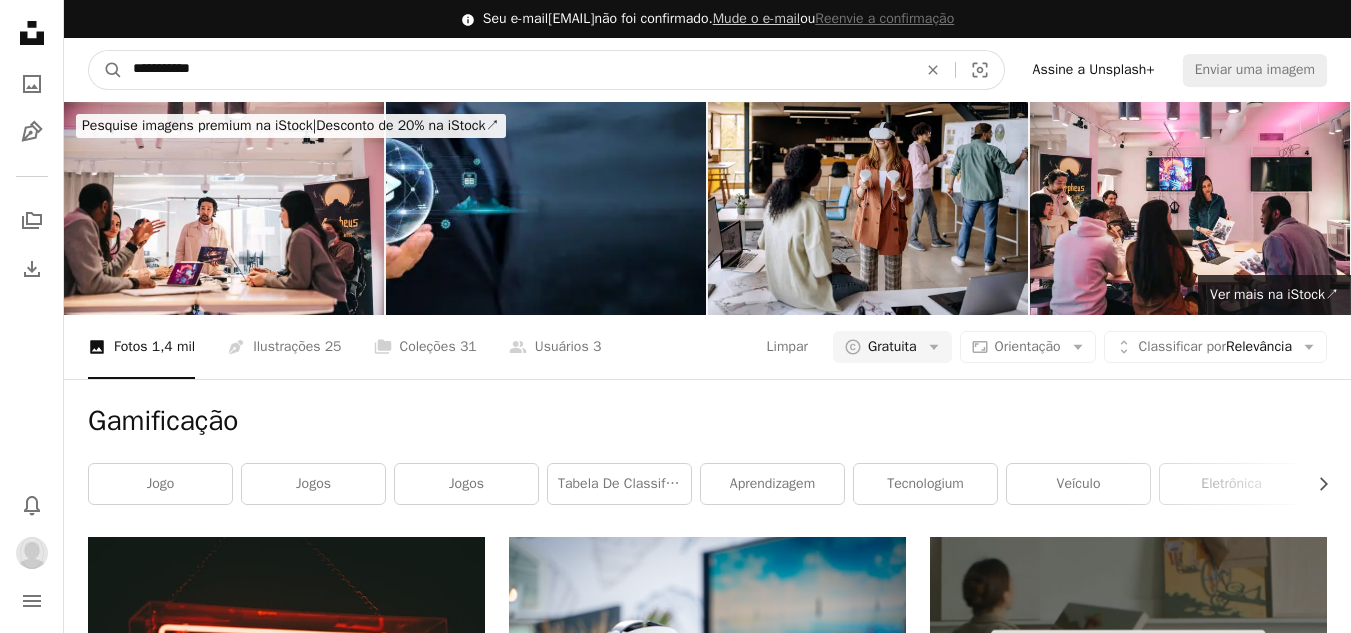 click on "**********" at bounding box center (517, 70) 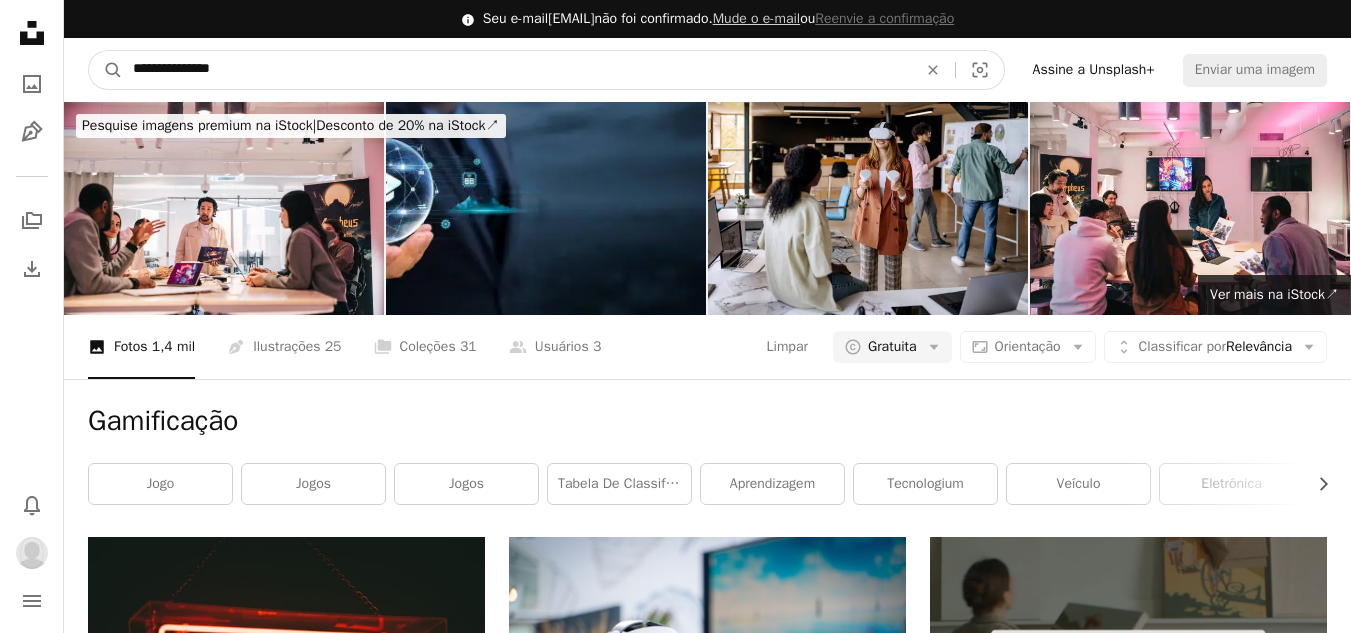 type on "**********" 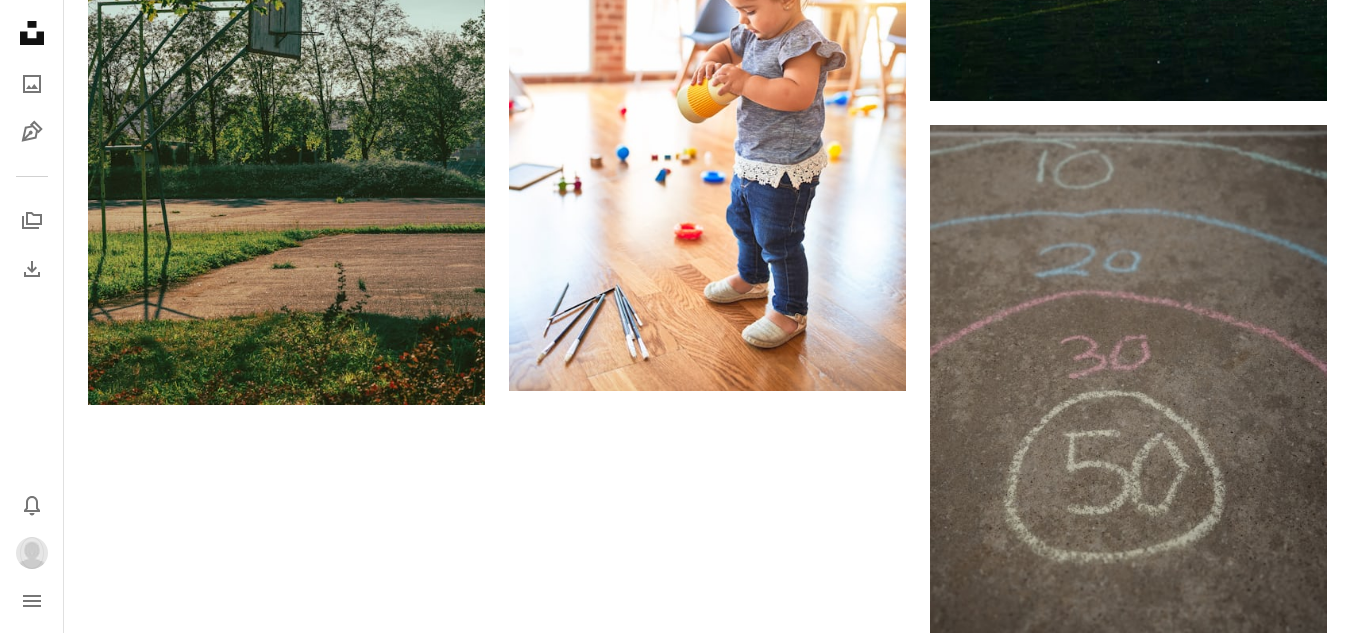 scroll, scrollTop: 3163, scrollLeft: 0, axis: vertical 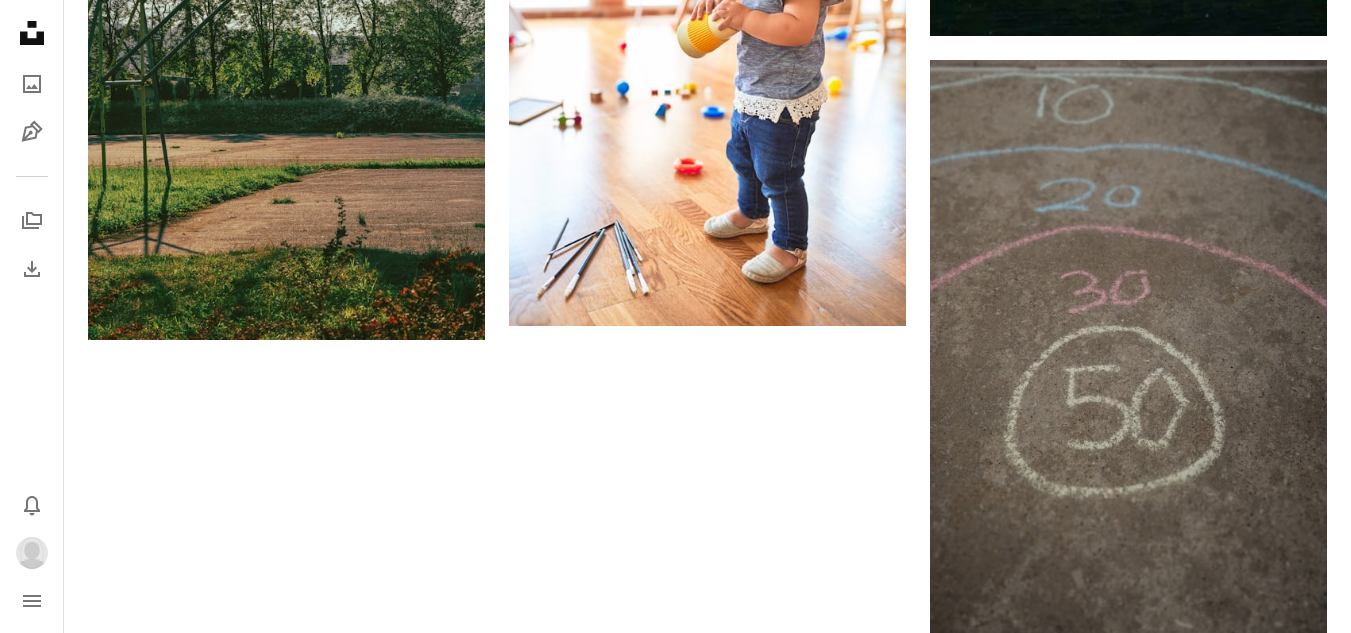 click on "Carregar mais" at bounding box center (707, 1024) 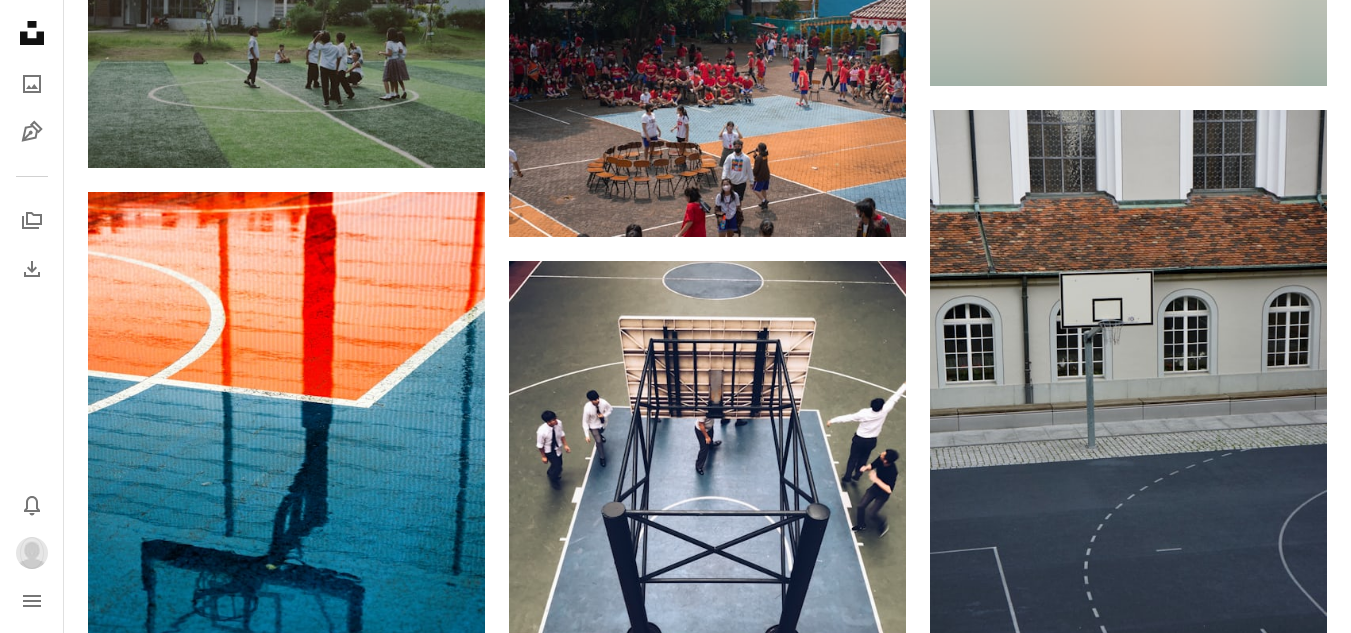 scroll, scrollTop: 25863, scrollLeft: 0, axis: vertical 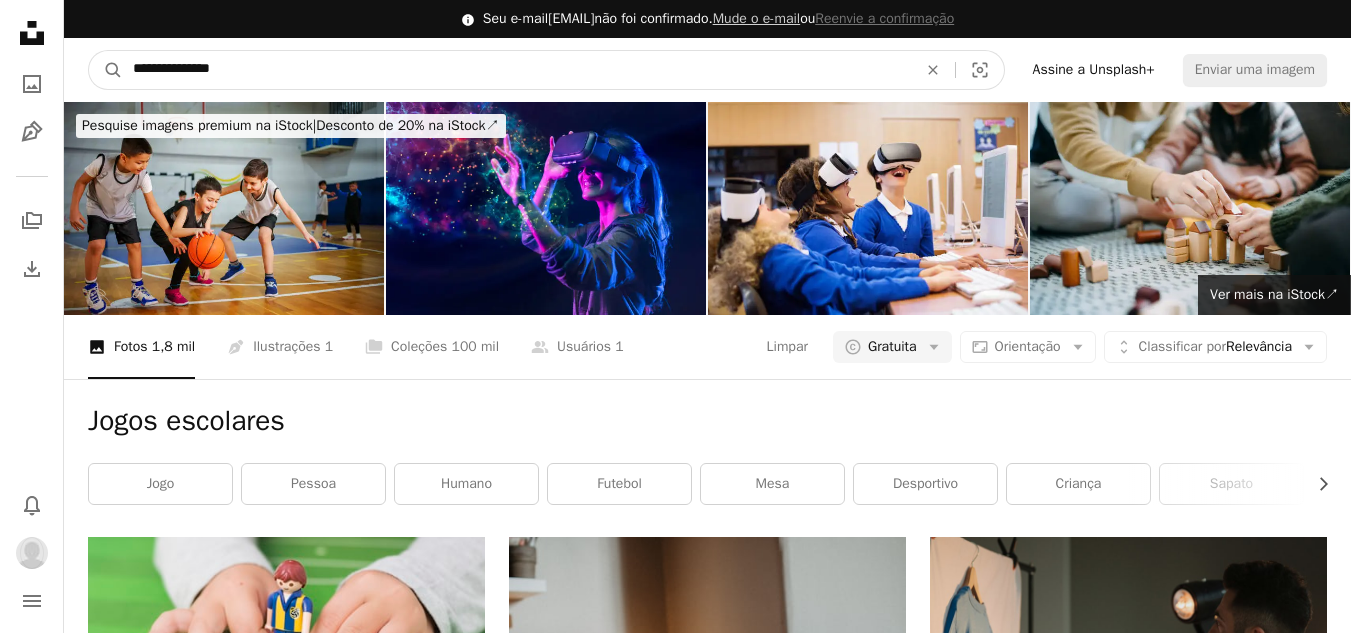 click on "**********" at bounding box center [517, 70] 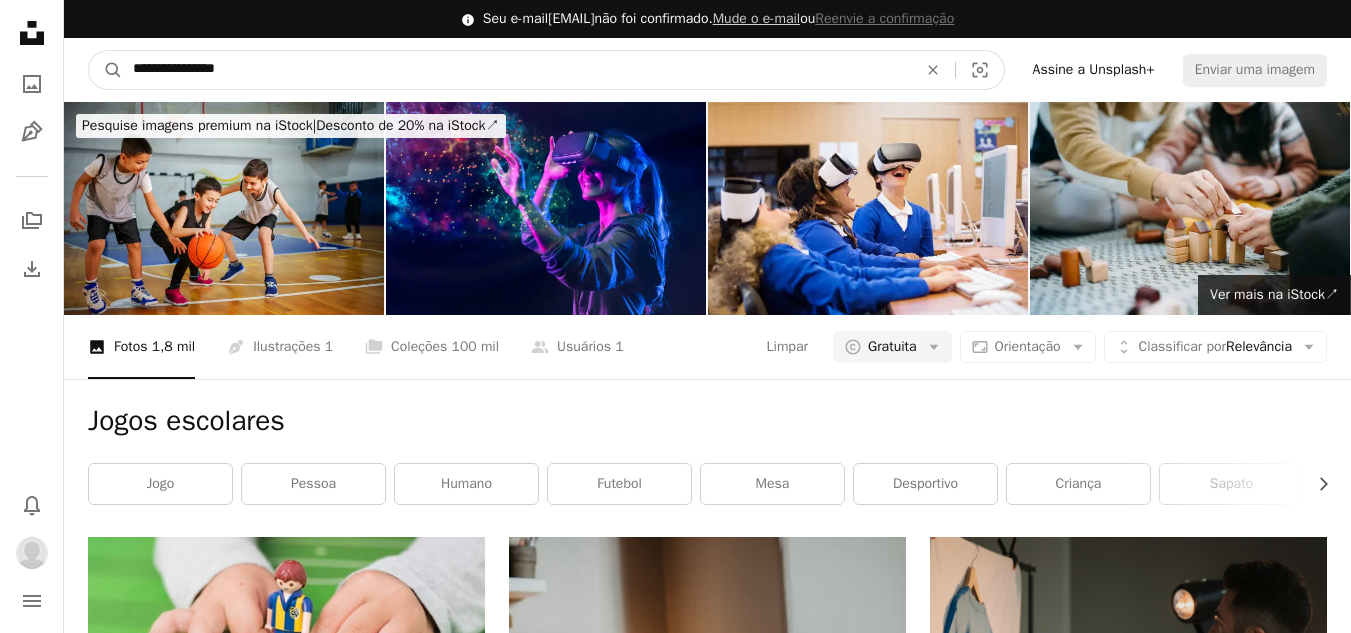 type on "**********" 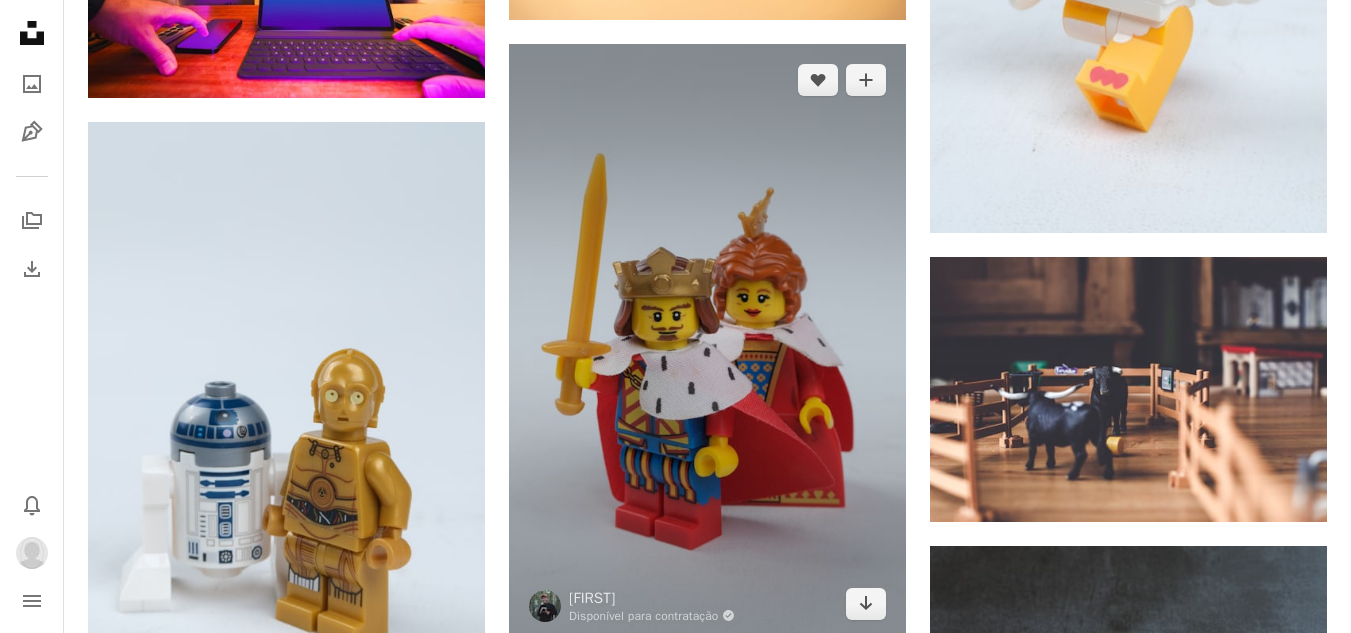 scroll, scrollTop: 3100, scrollLeft: 0, axis: vertical 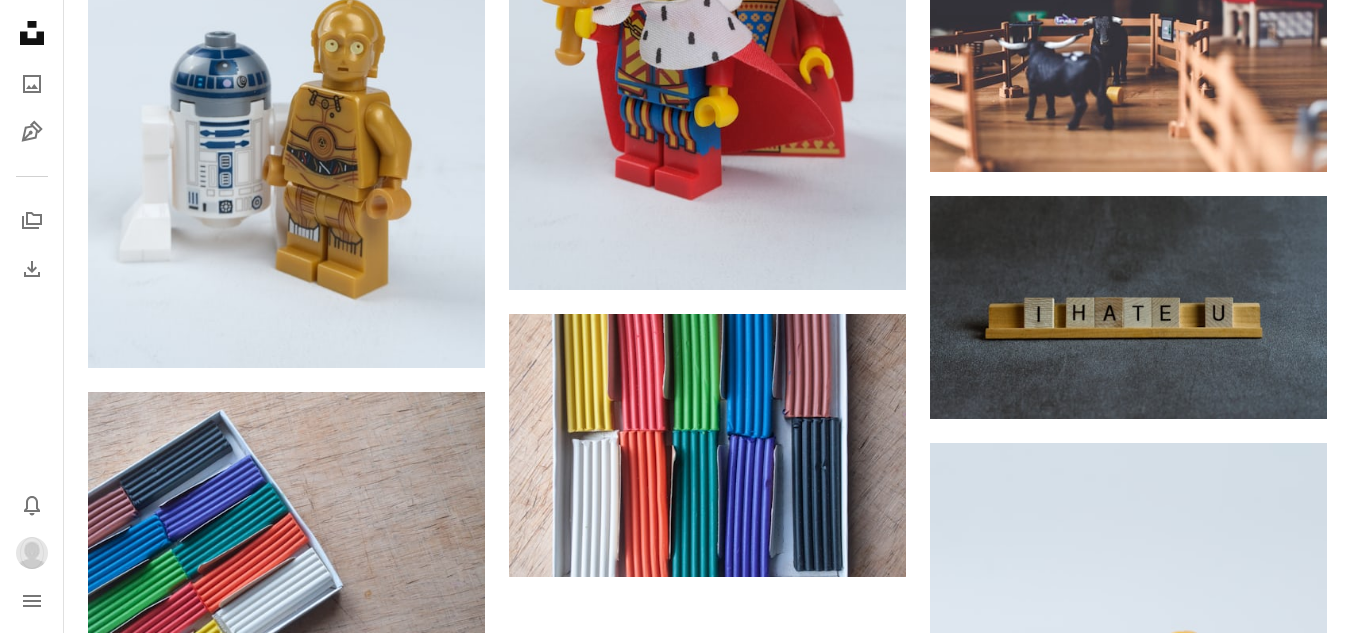 click on "Carregar mais" at bounding box center [707, 1228] 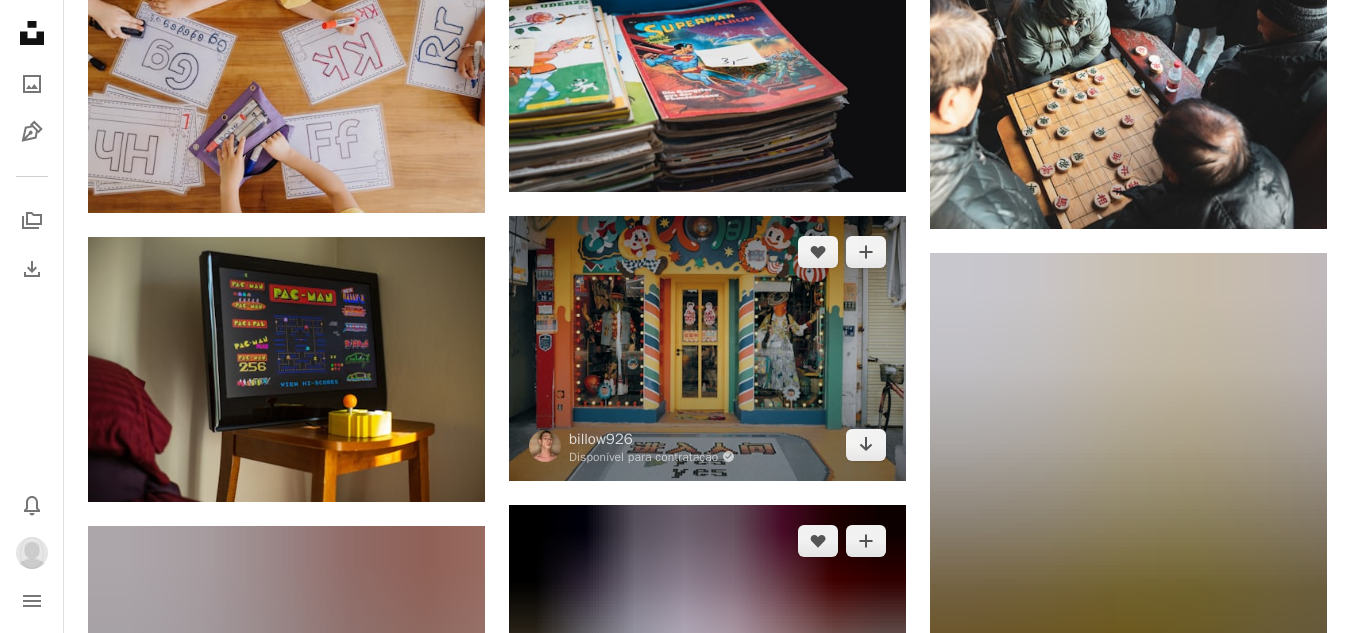 scroll, scrollTop: 5600, scrollLeft: 0, axis: vertical 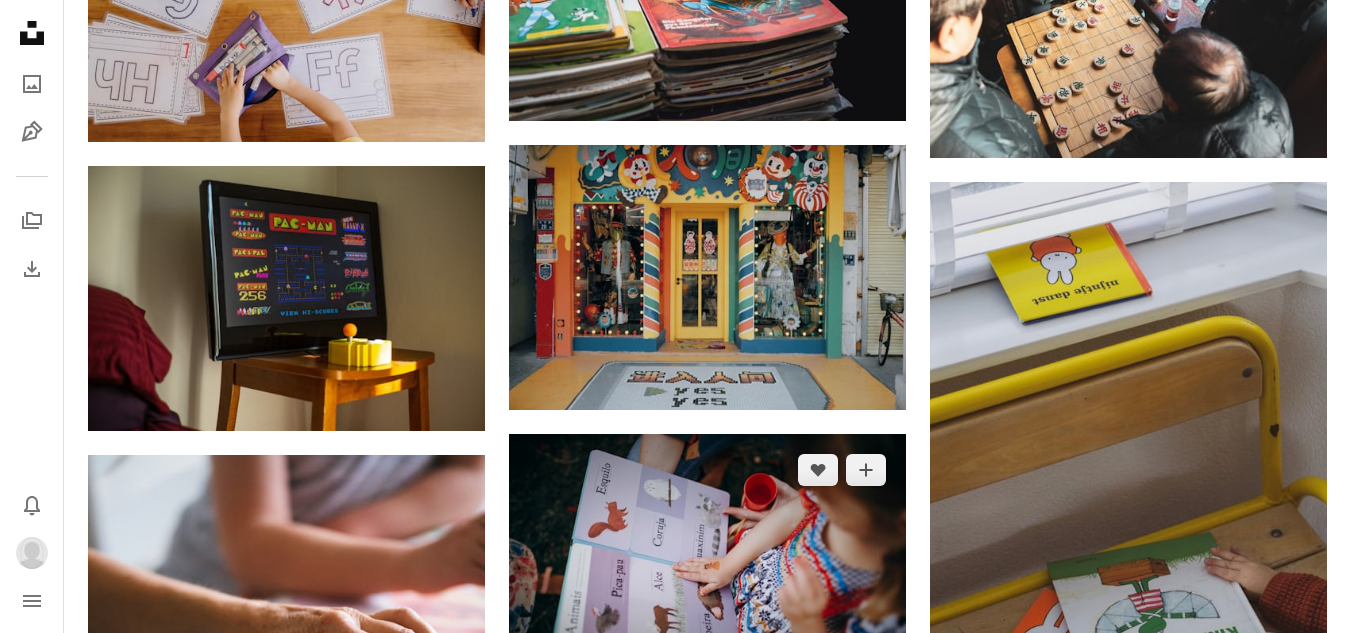 click at bounding box center [707, 566] 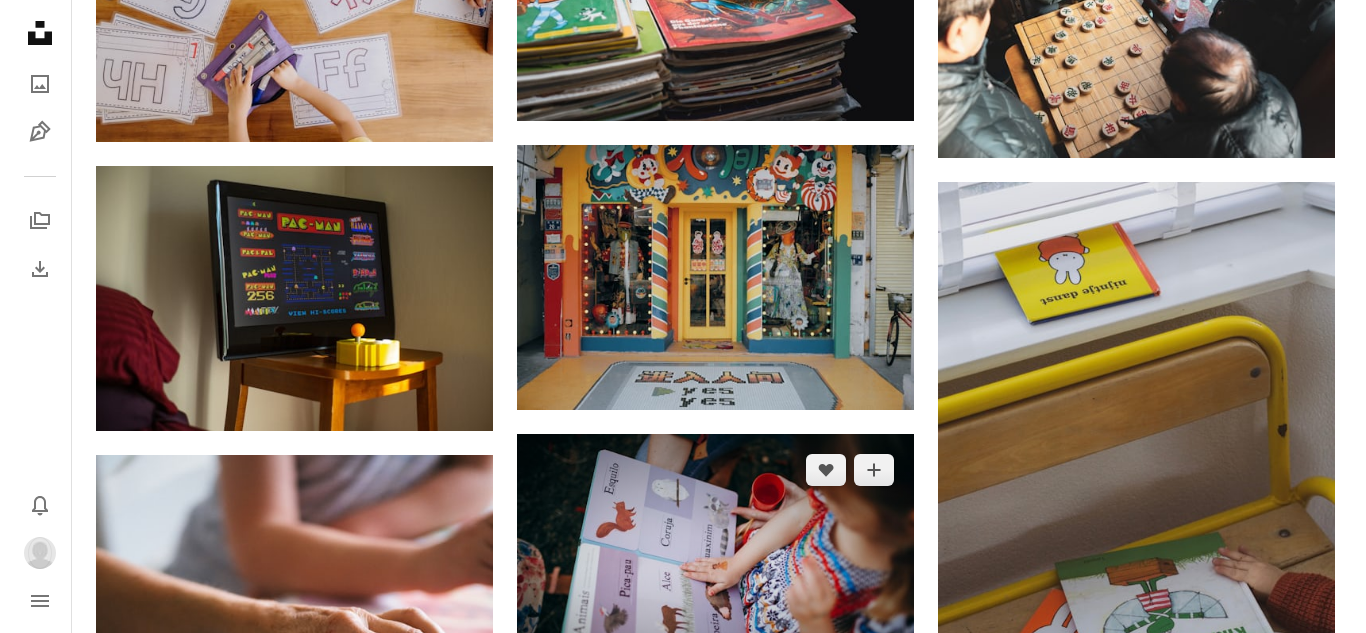 scroll, scrollTop: 6100, scrollLeft: 0, axis: vertical 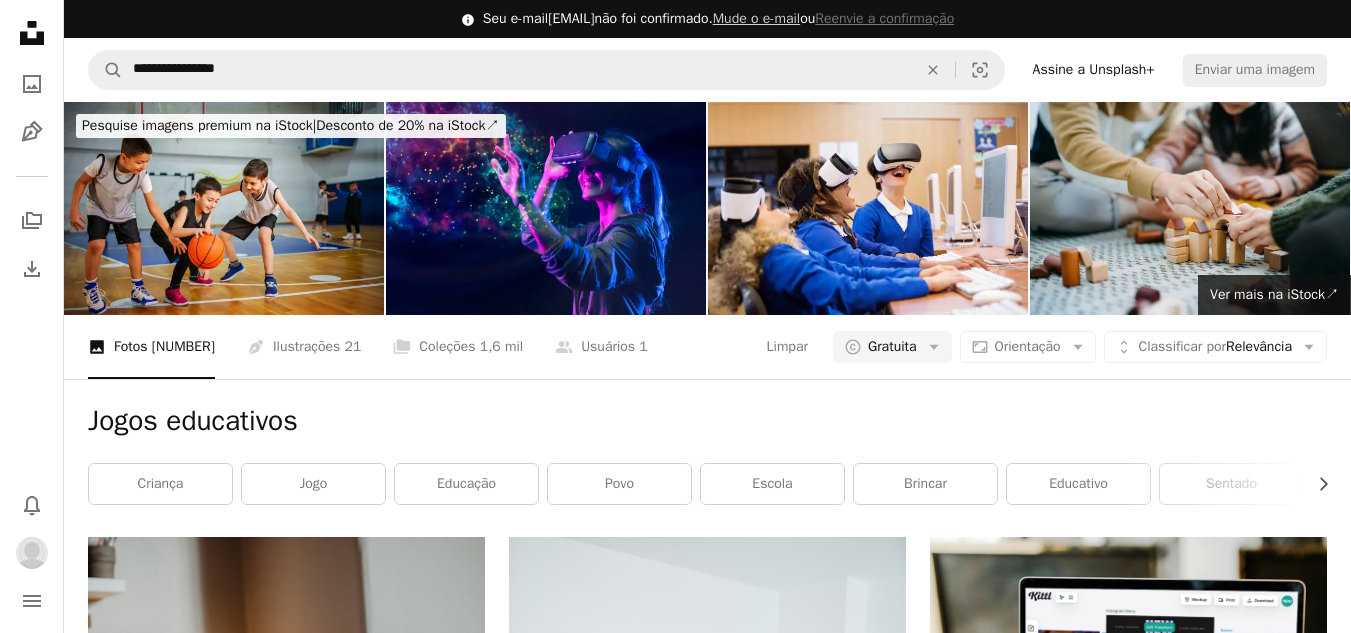 click on "**********" at bounding box center (707, 70) 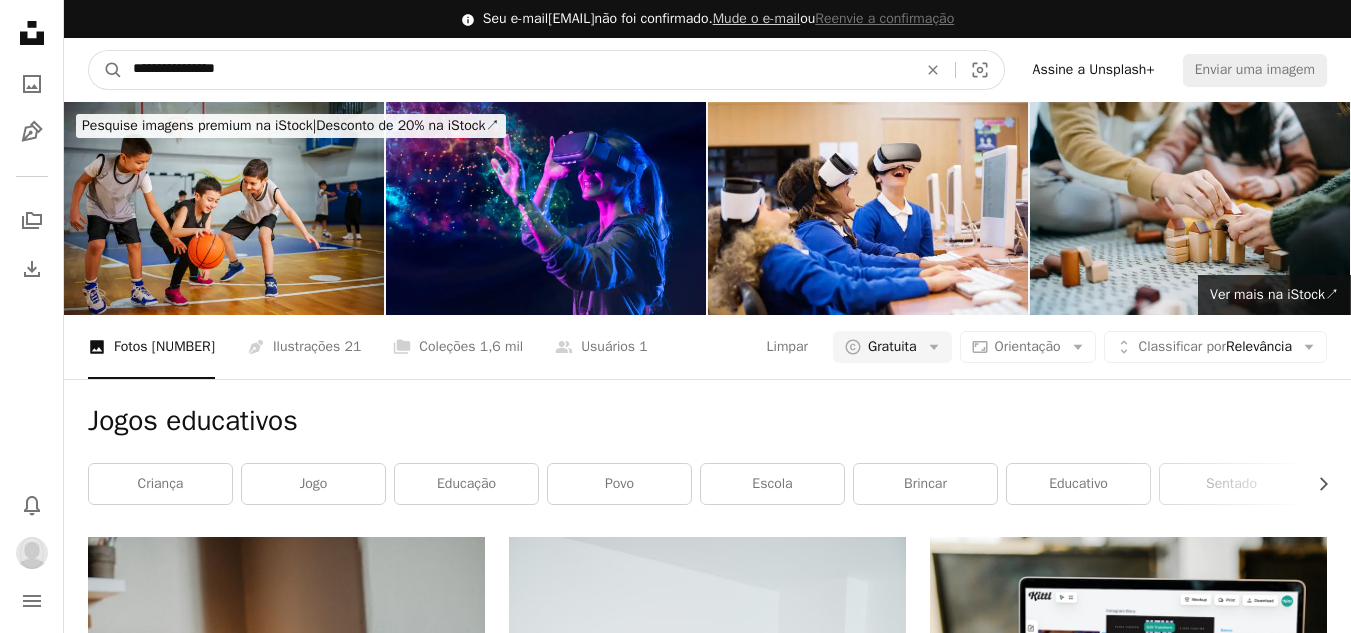 drag, startPoint x: 279, startPoint y: 71, endPoint x: 3, endPoint y: 13, distance: 282.02838 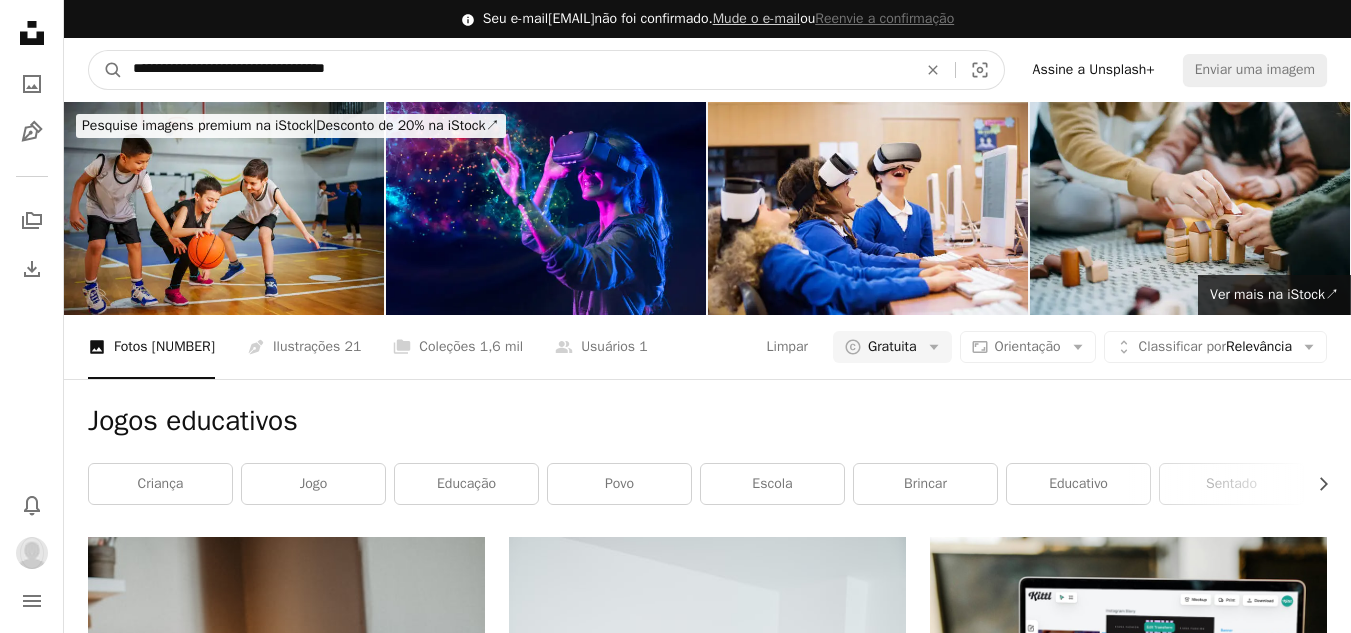 type on "**********" 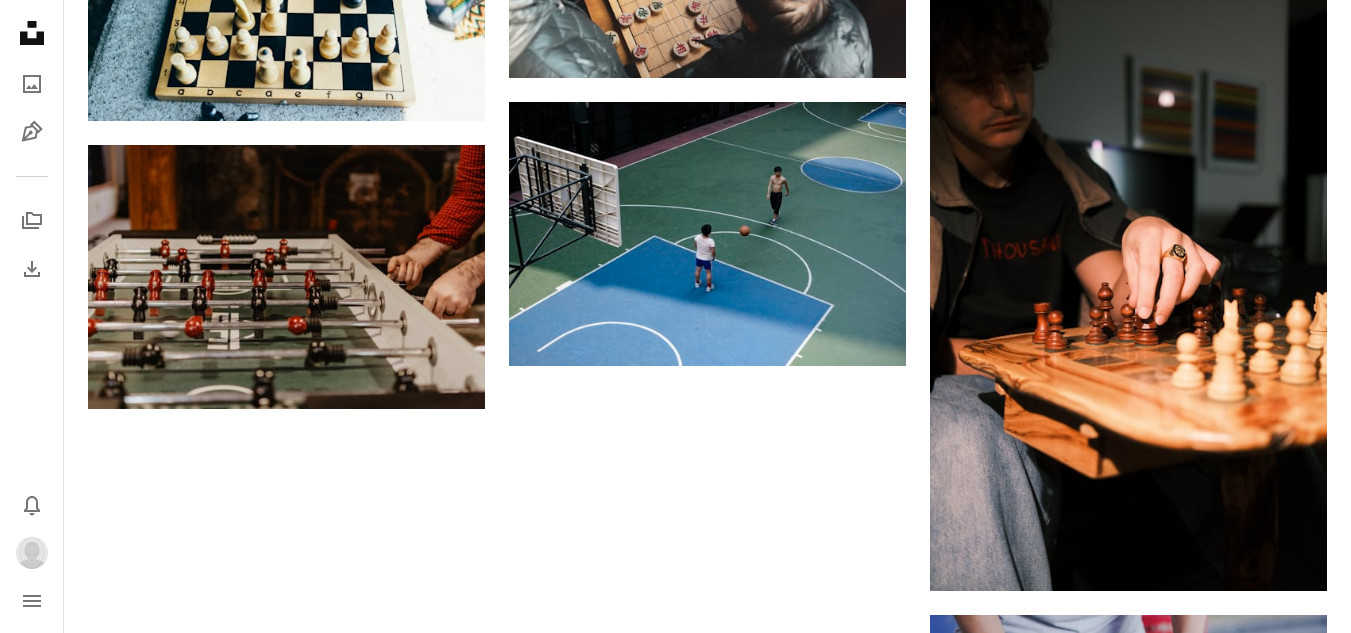 scroll, scrollTop: 2500, scrollLeft: 0, axis: vertical 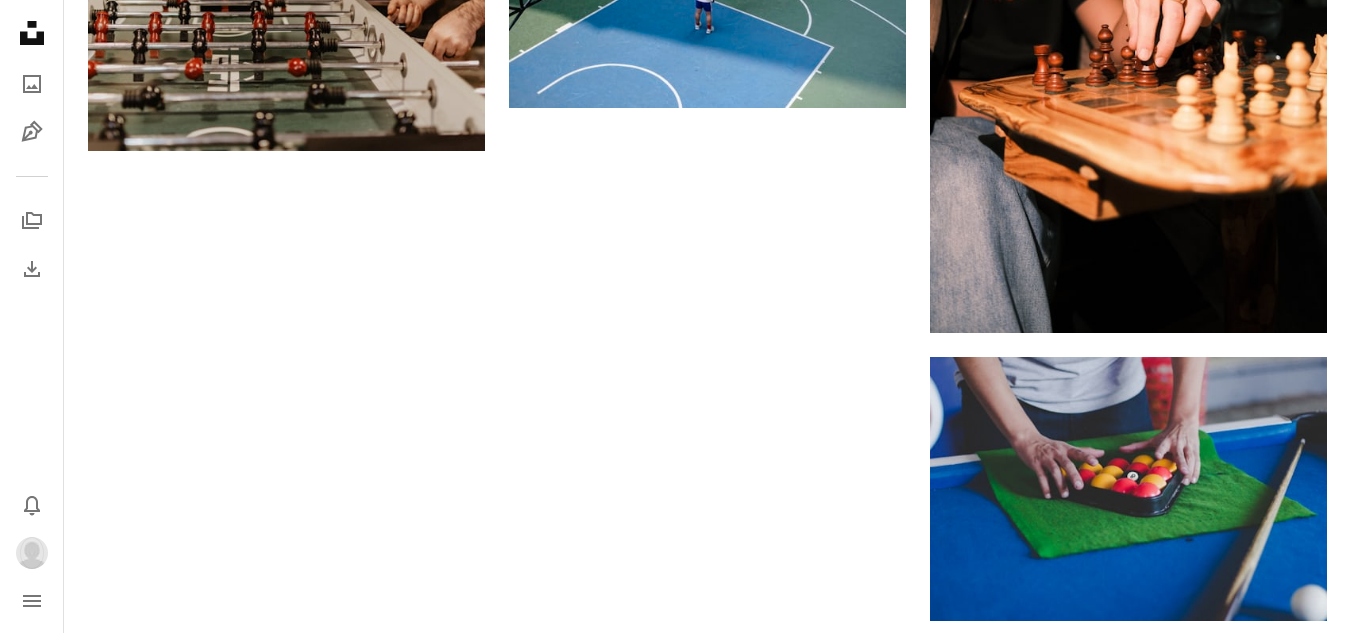 click on "Carregar mais" at bounding box center (707, 1222) 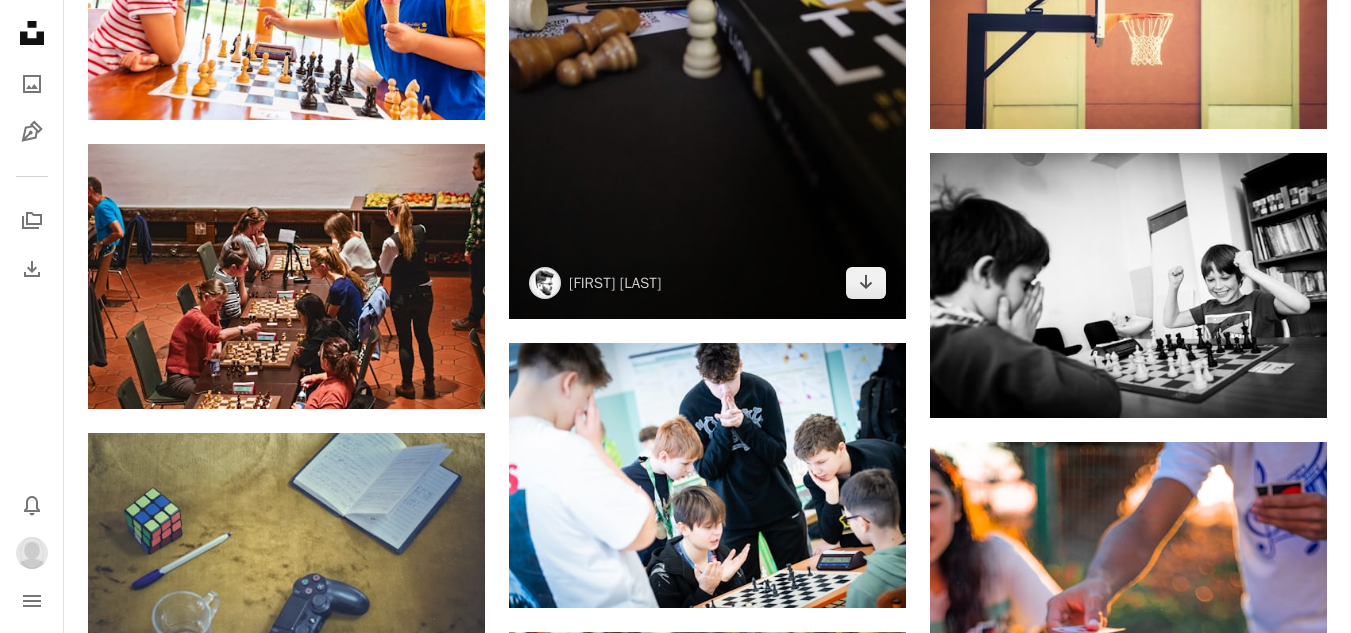 scroll, scrollTop: 19300, scrollLeft: 0, axis: vertical 